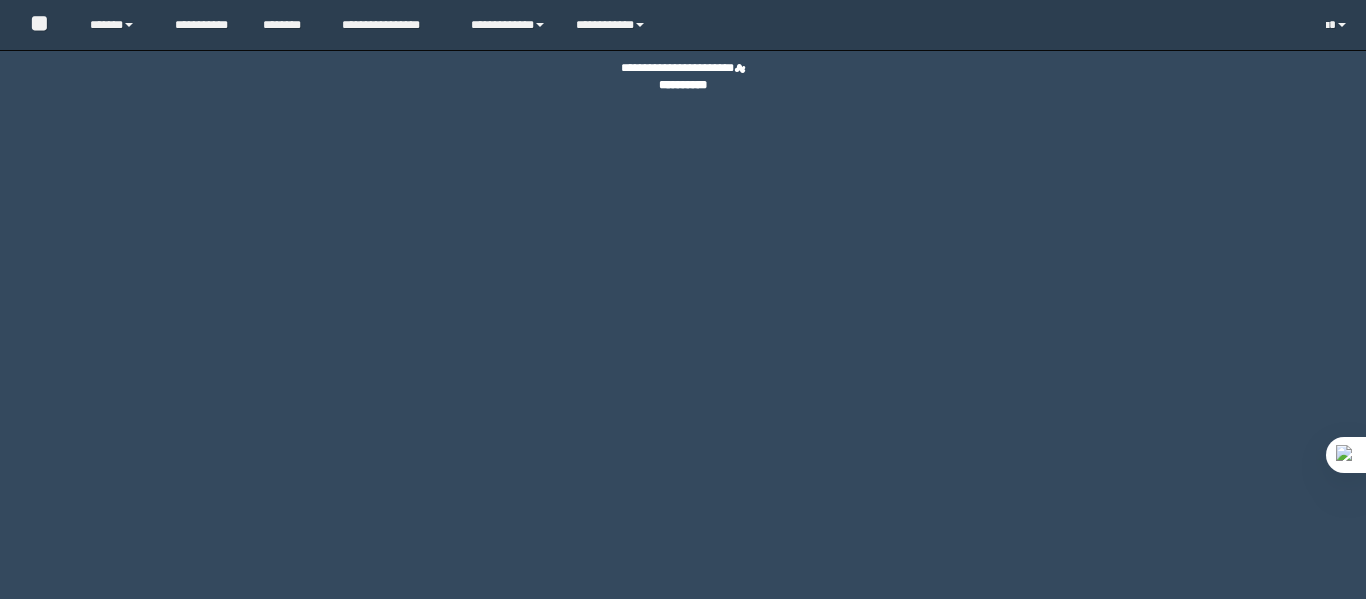 scroll, scrollTop: 0, scrollLeft: 0, axis: both 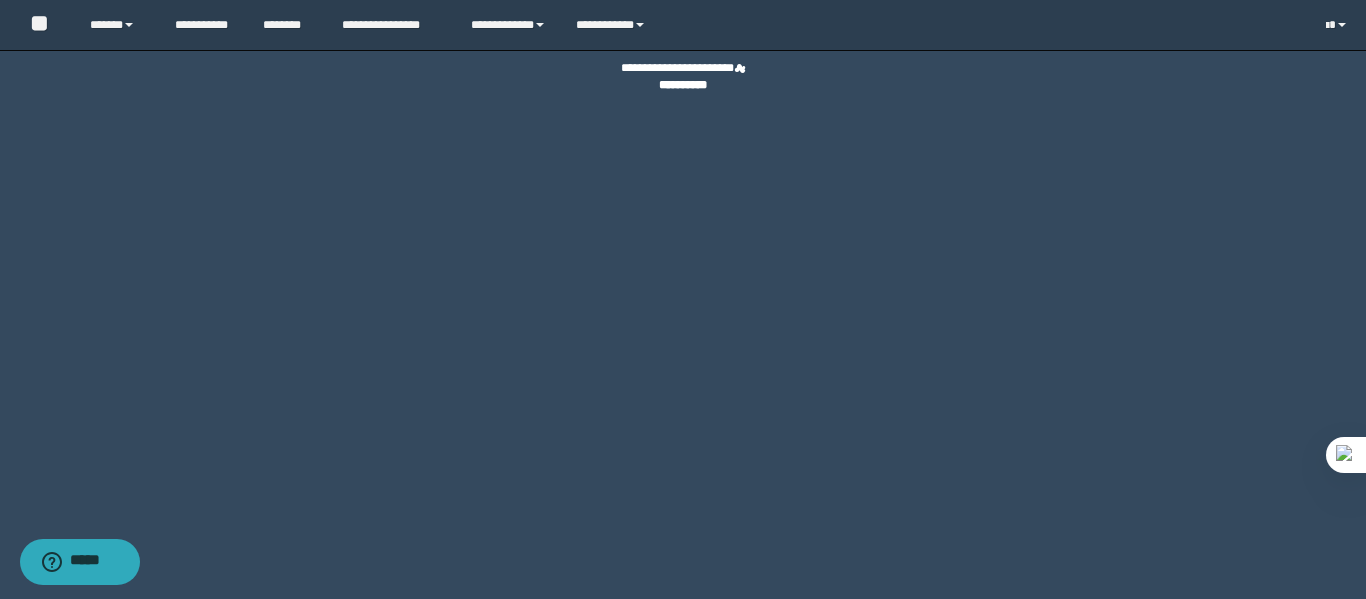 click on "**********" at bounding box center (683, 299) 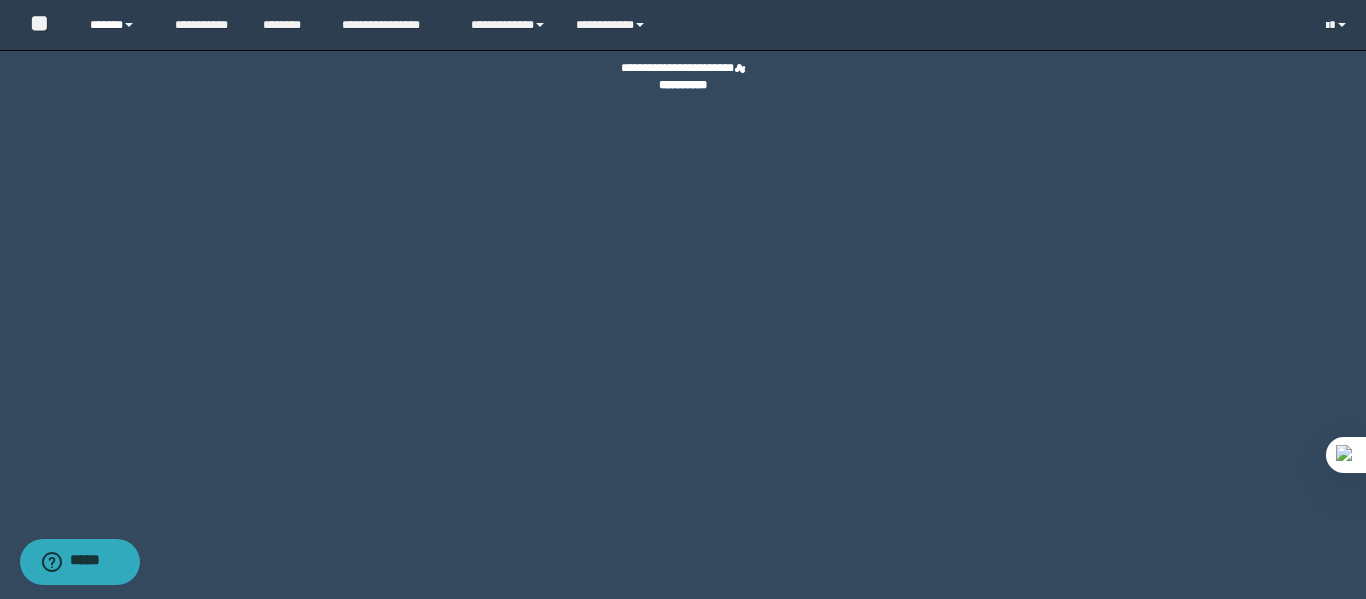 click on "******" at bounding box center [117, 25] 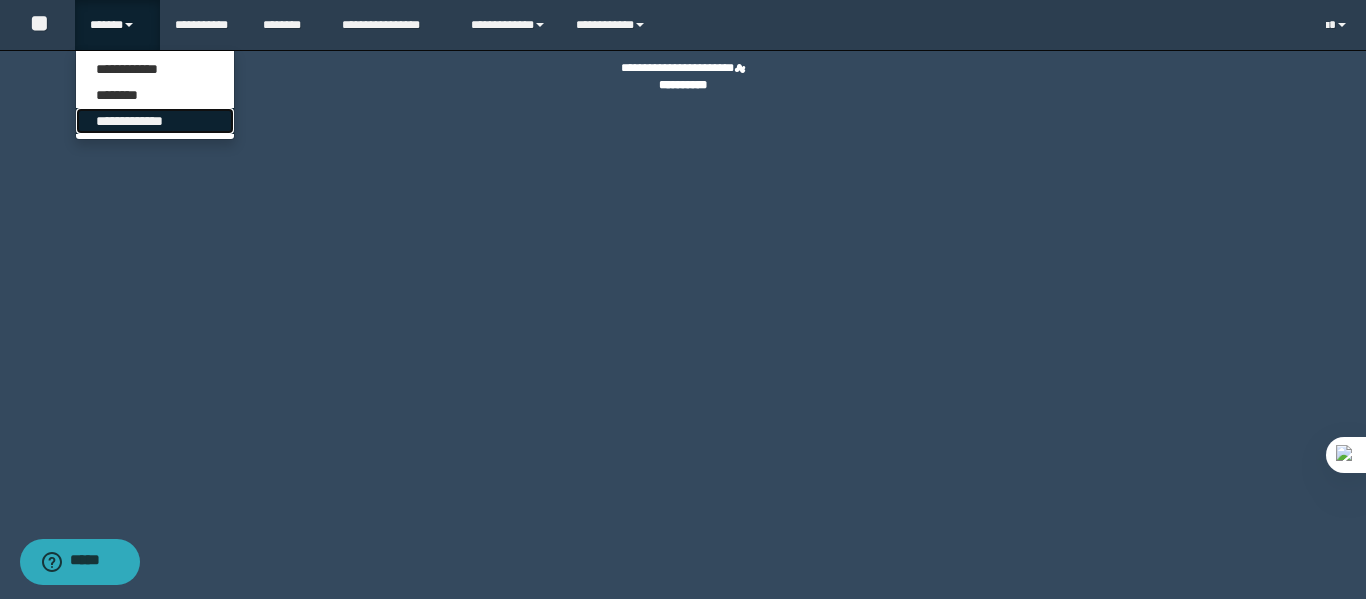 click on "**********" at bounding box center (155, 121) 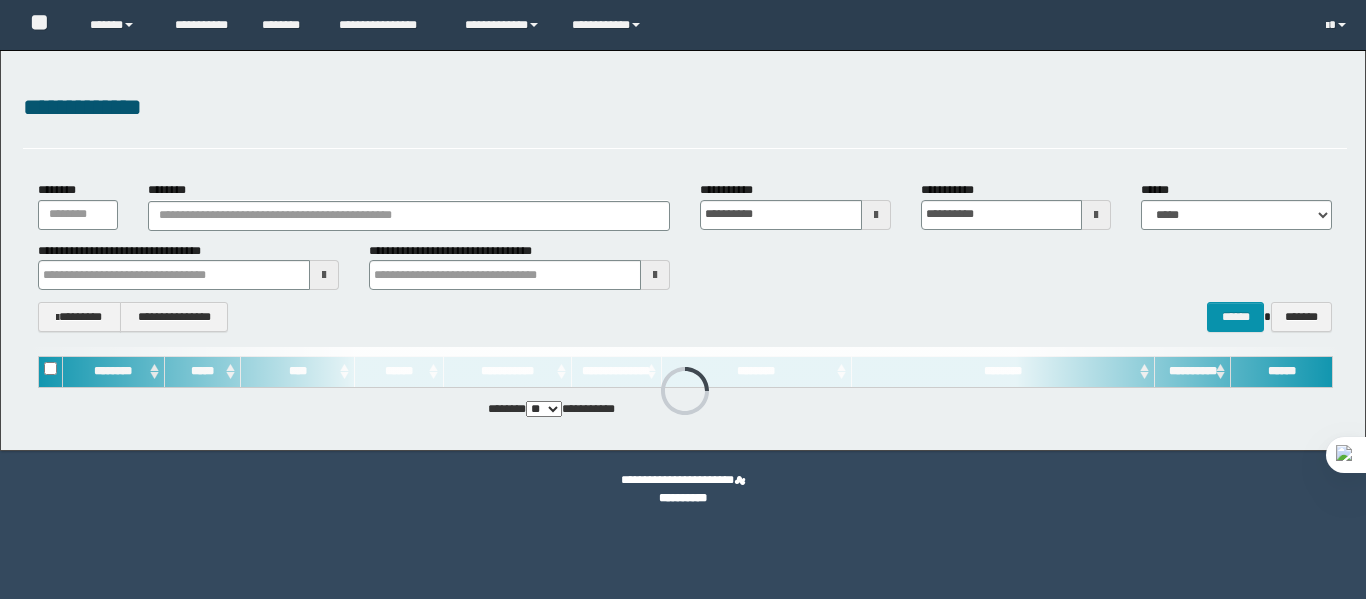 scroll, scrollTop: 0, scrollLeft: 0, axis: both 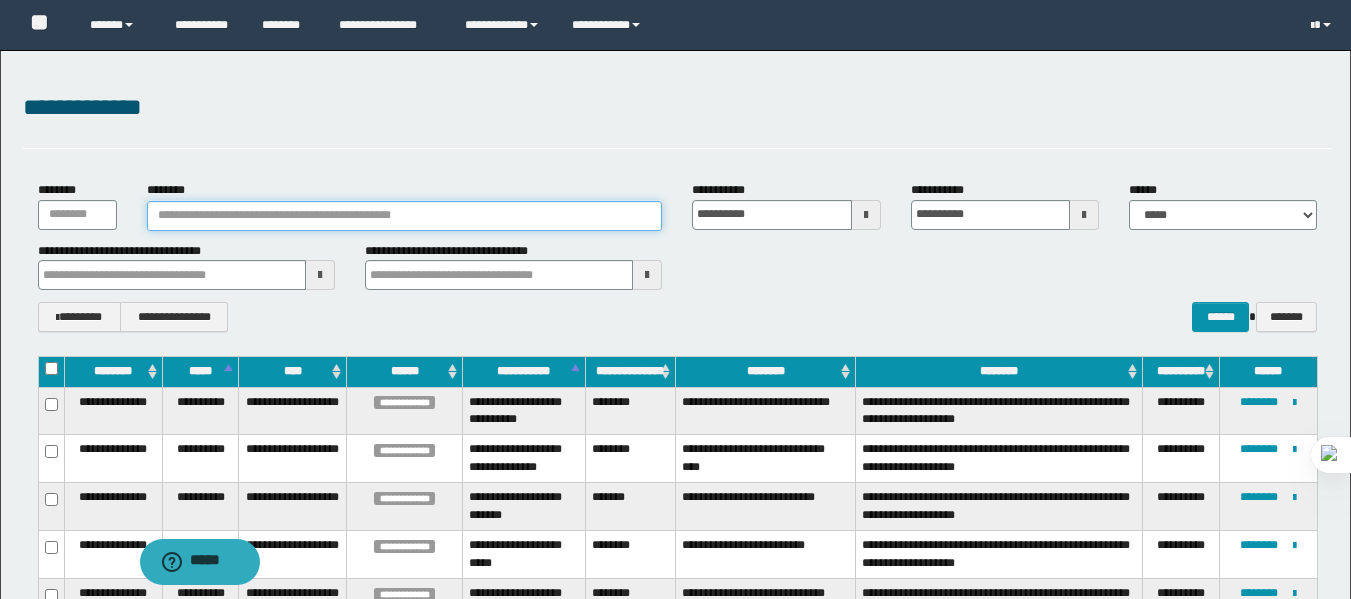 click on "********" at bounding box center (405, 216) 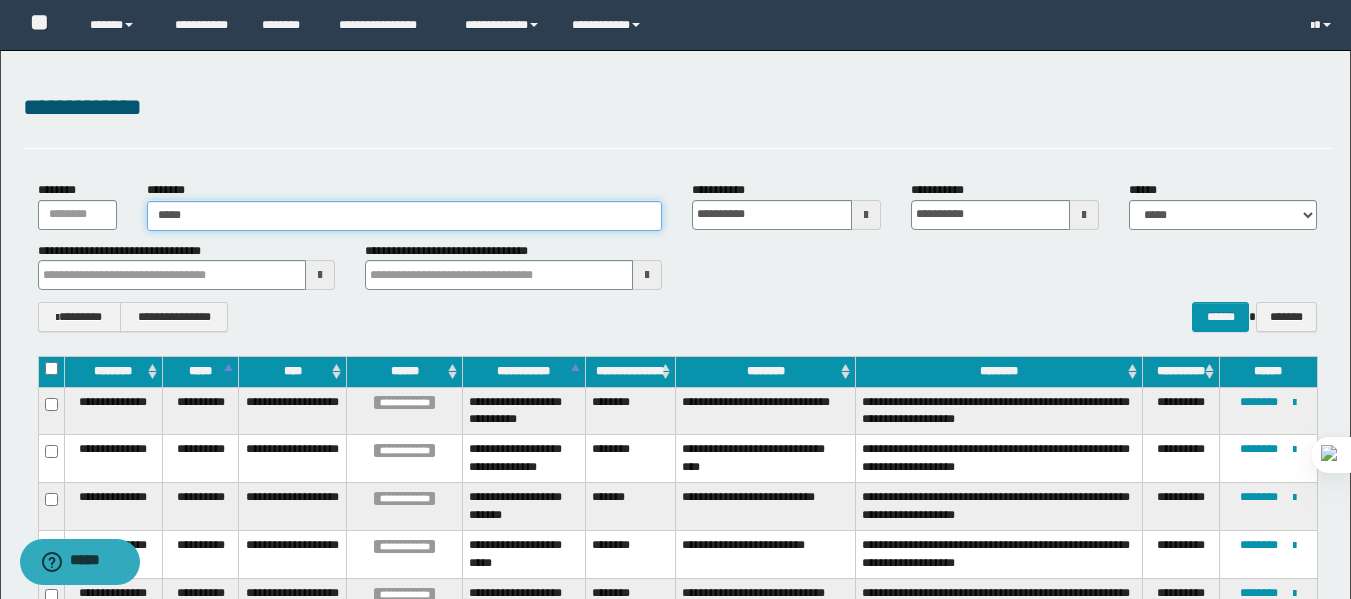 type on "******" 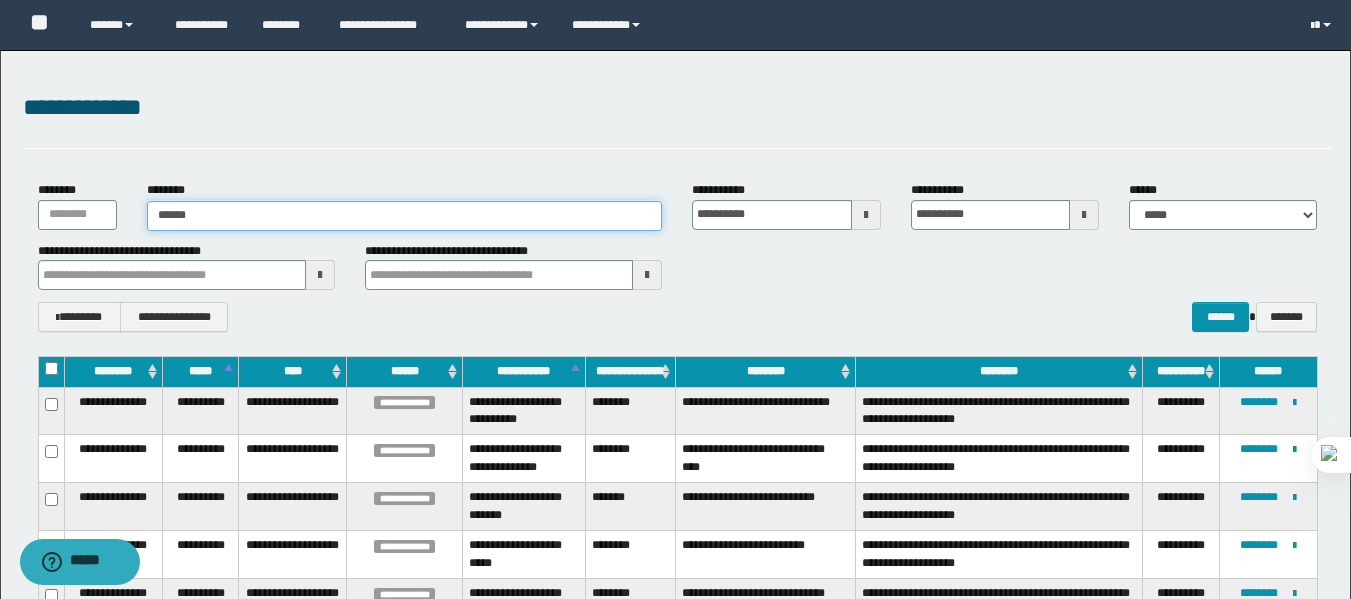 type on "******" 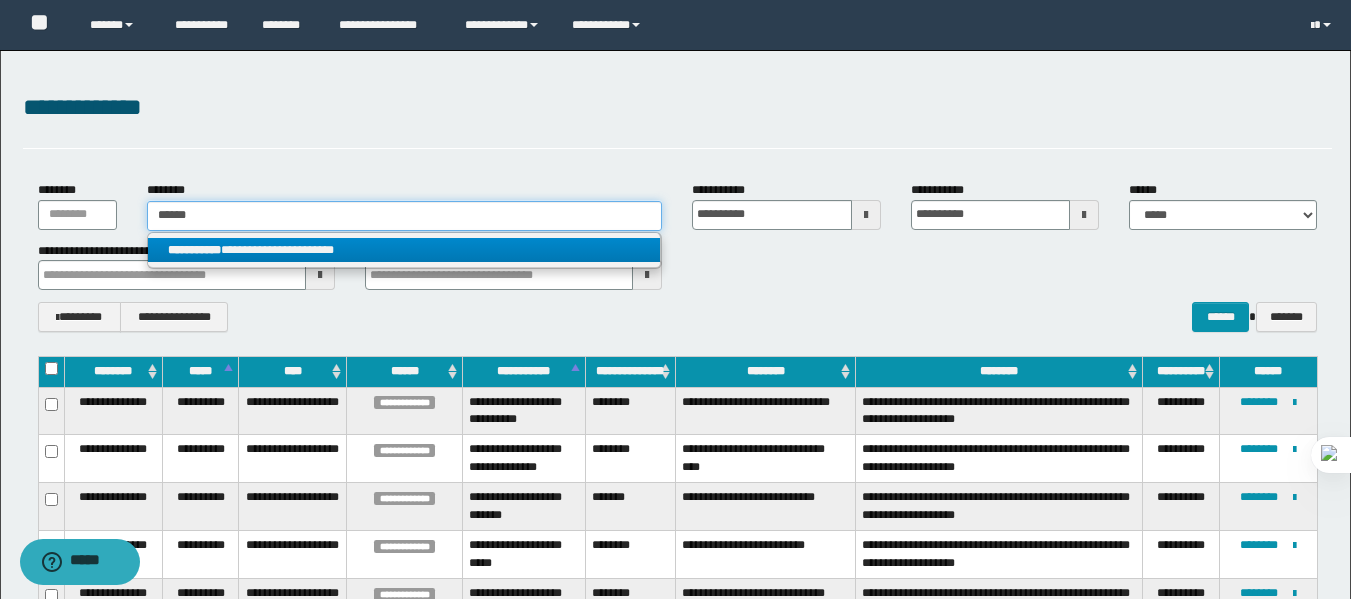 type on "******" 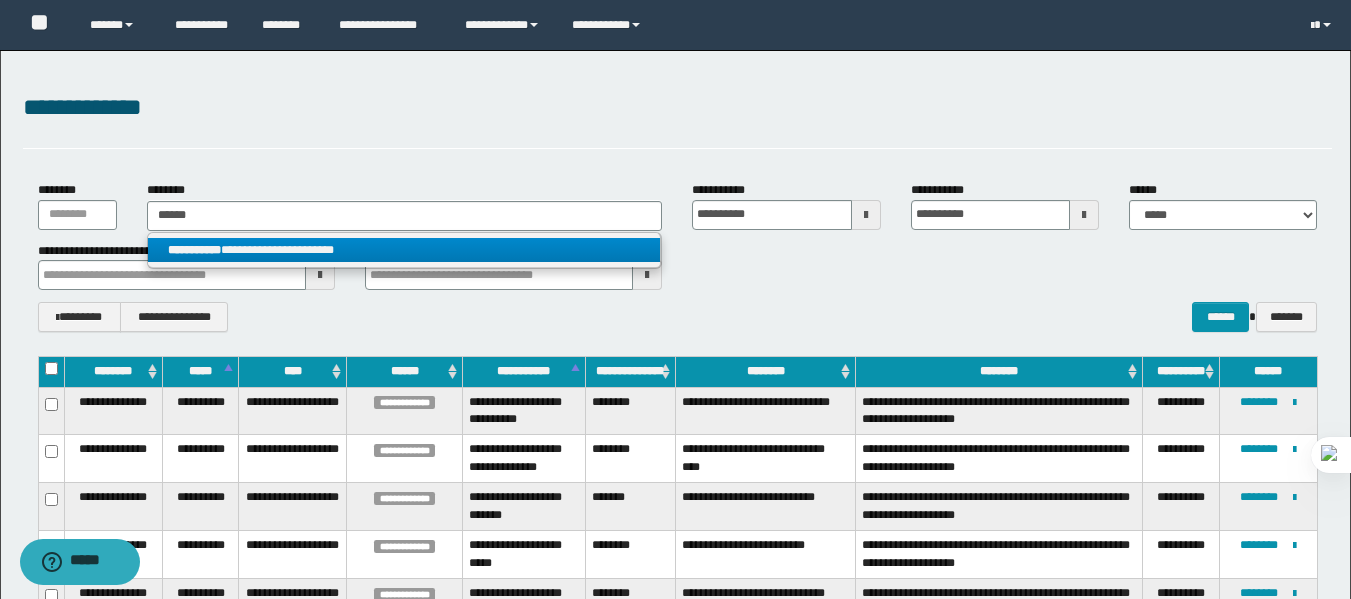 click on "**********" at bounding box center [404, 250] 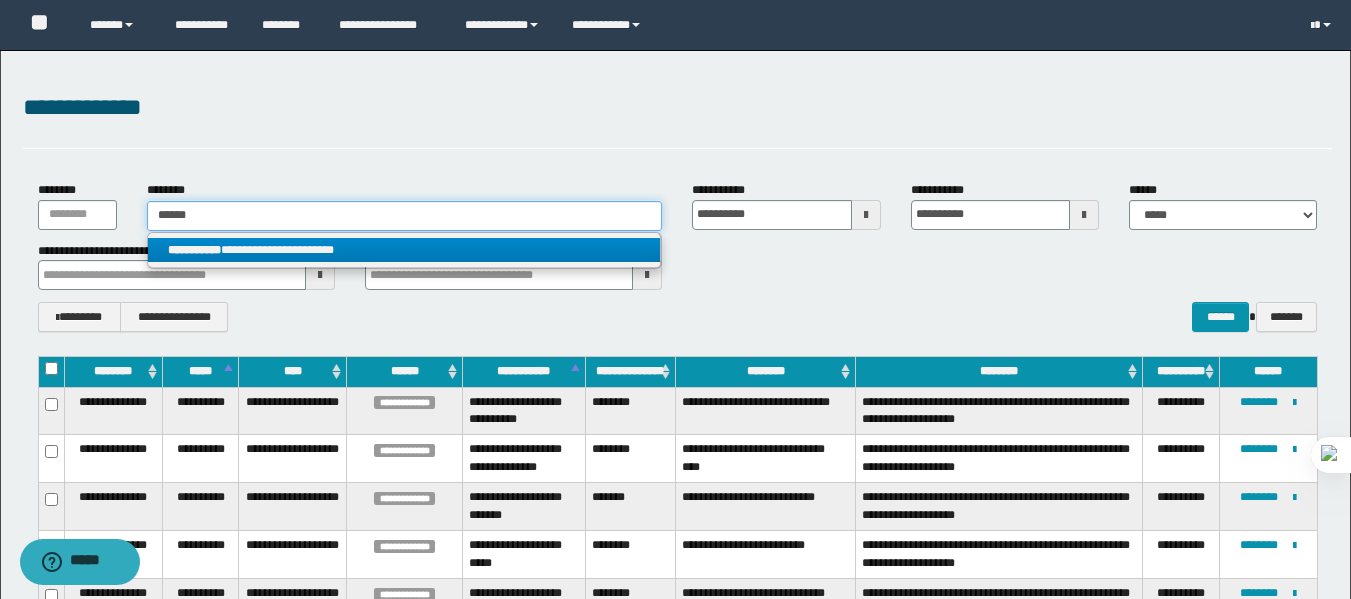 type 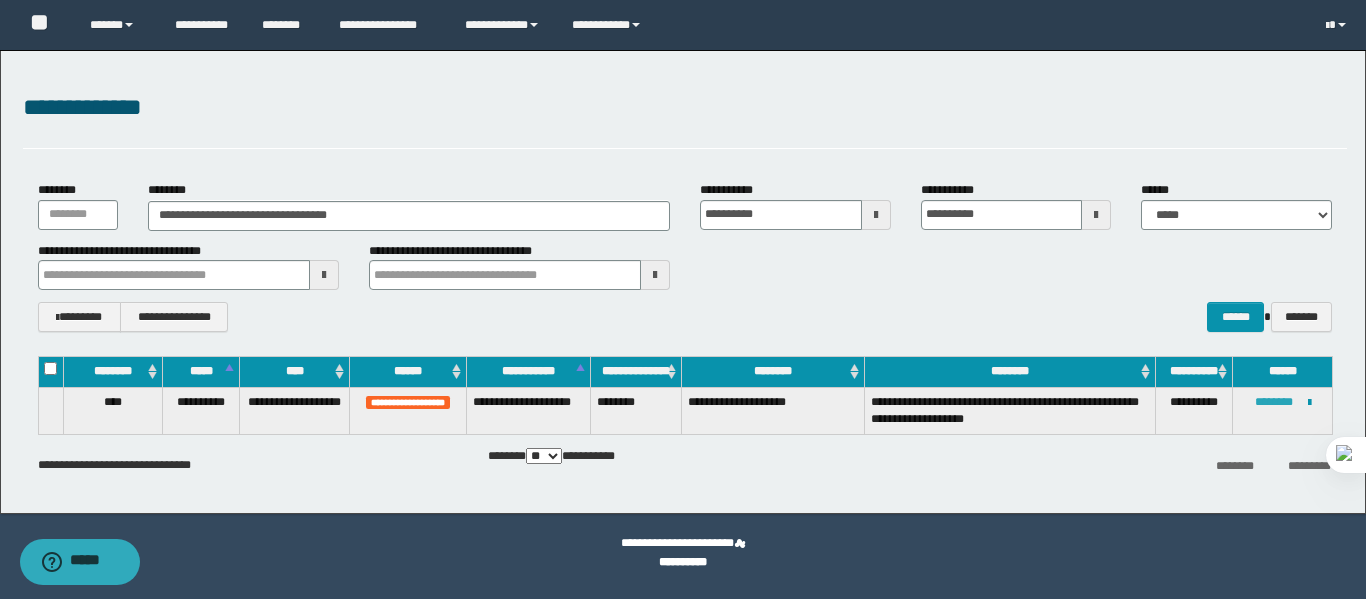click on "********" at bounding box center (1274, 402) 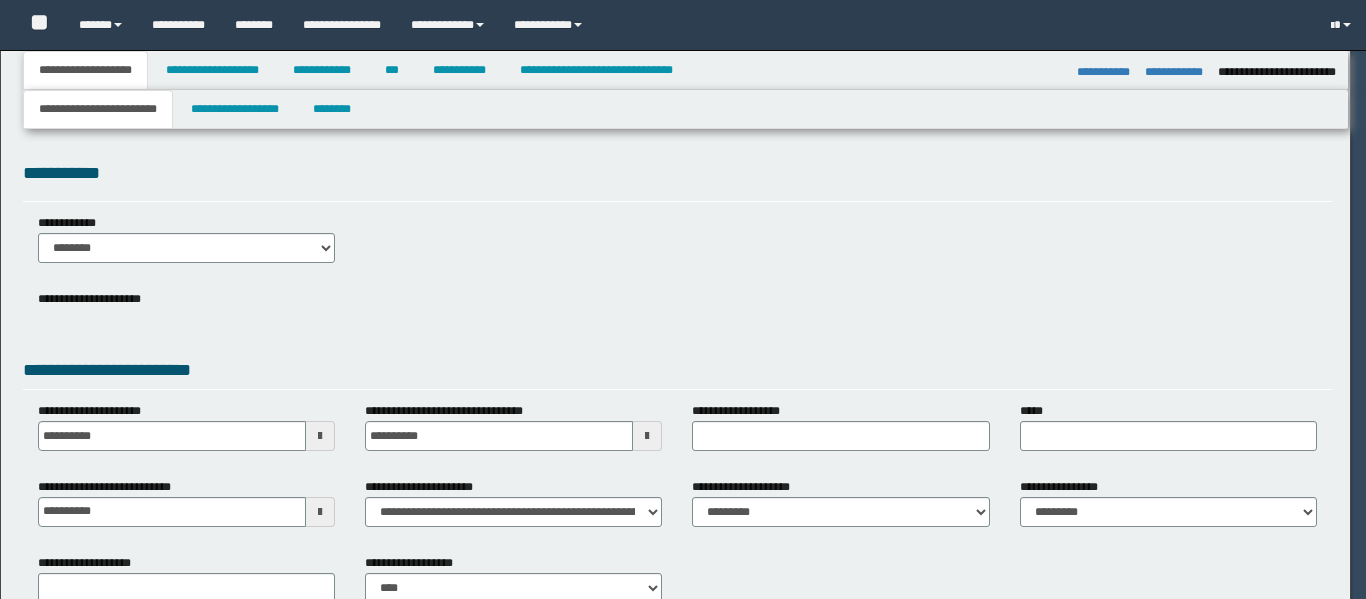 select on "*" 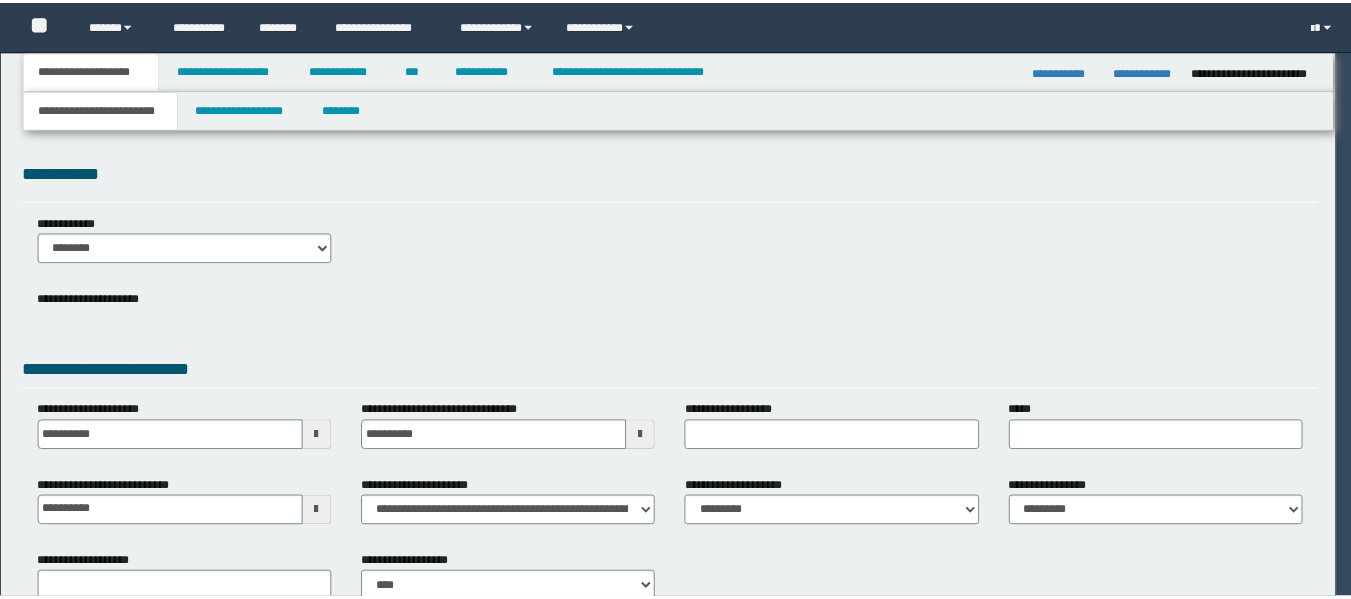 scroll, scrollTop: 0, scrollLeft: 0, axis: both 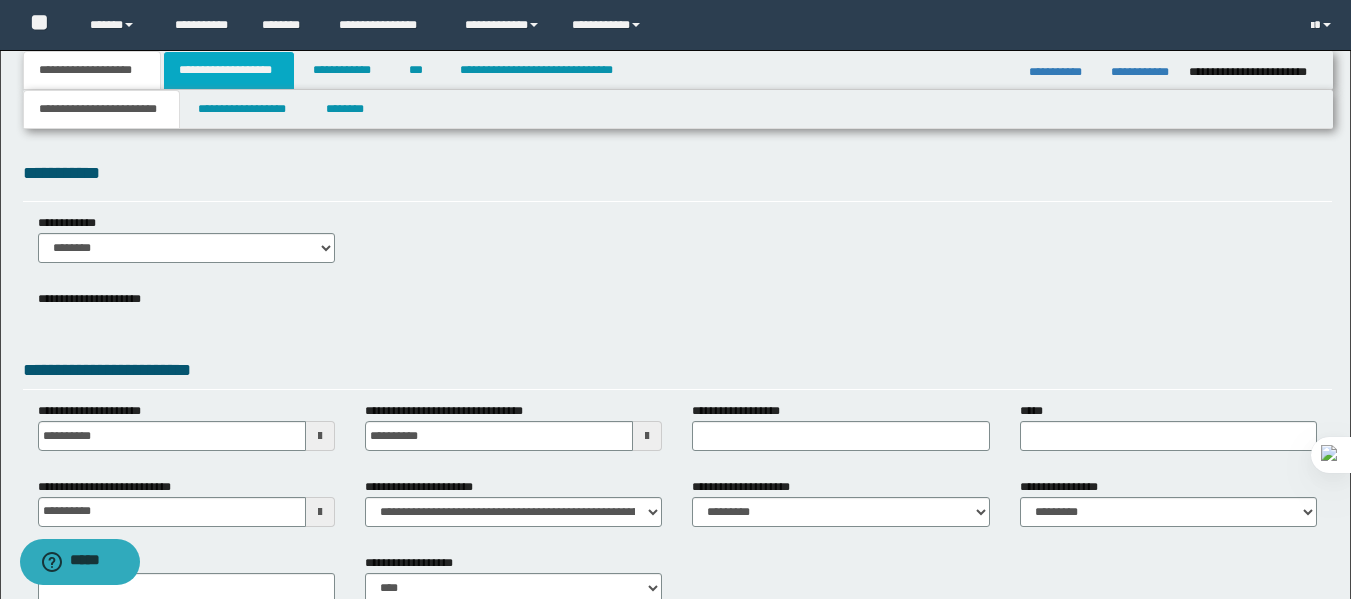 click on "**********" at bounding box center (229, 70) 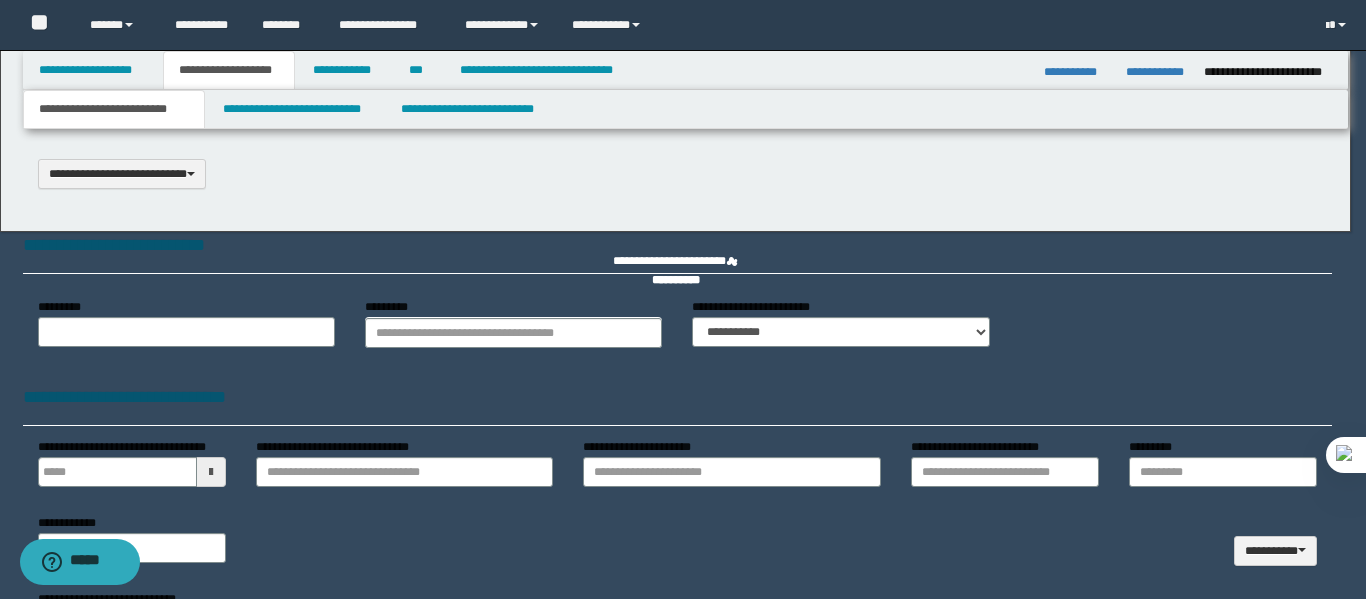 select on "*" 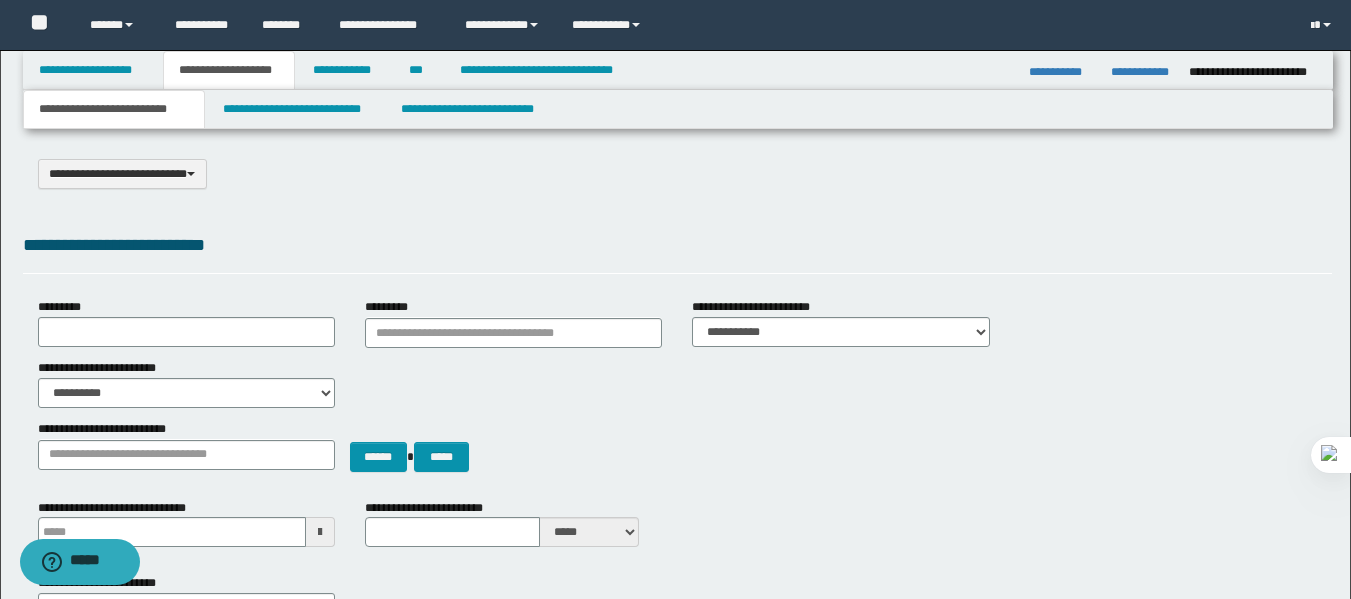 scroll, scrollTop: 0, scrollLeft: 0, axis: both 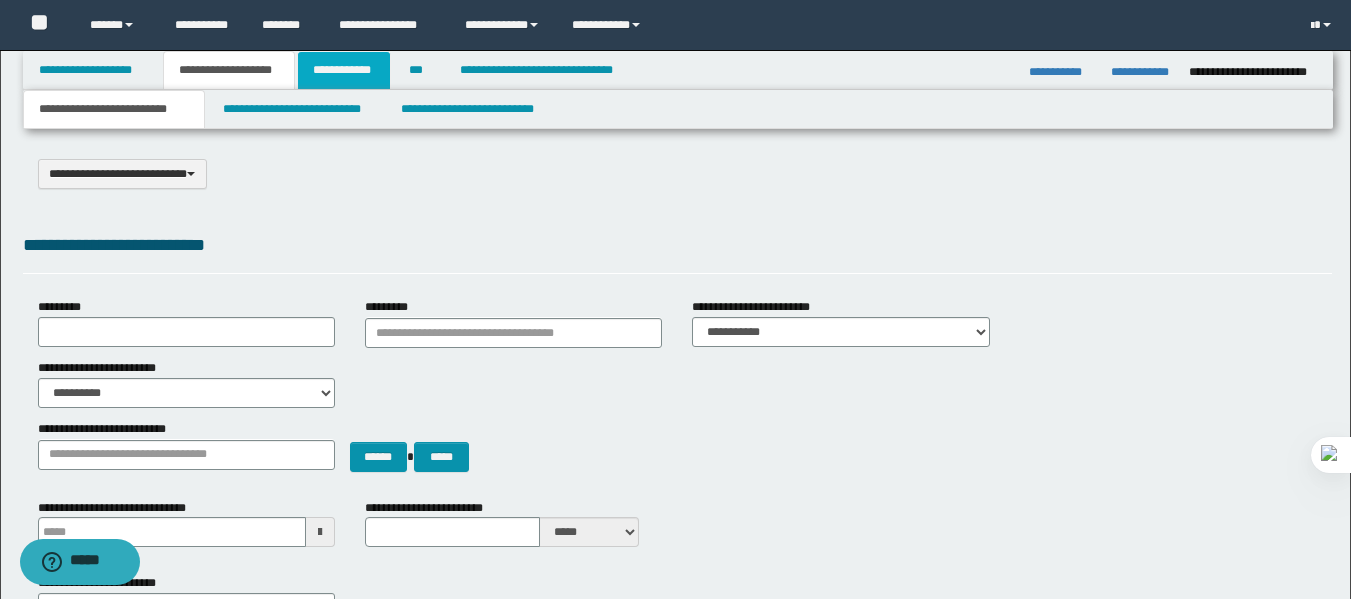 click on "**********" at bounding box center [344, 70] 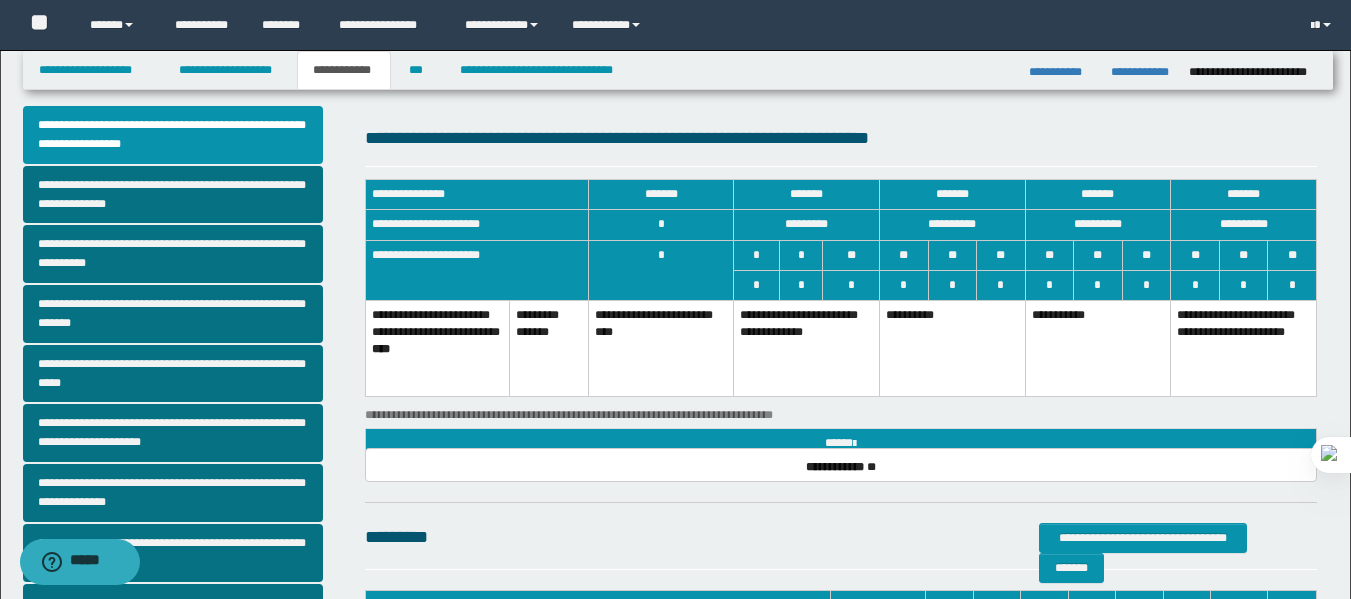 scroll, scrollTop: 18, scrollLeft: 0, axis: vertical 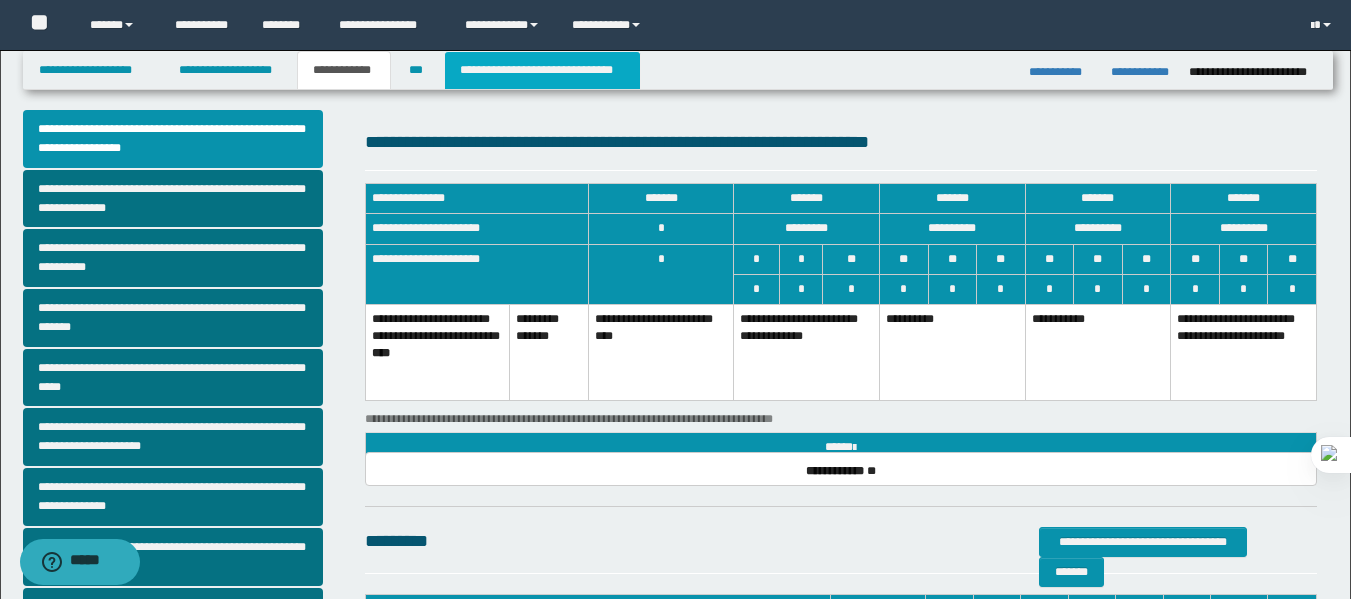click on "**********" at bounding box center (542, 70) 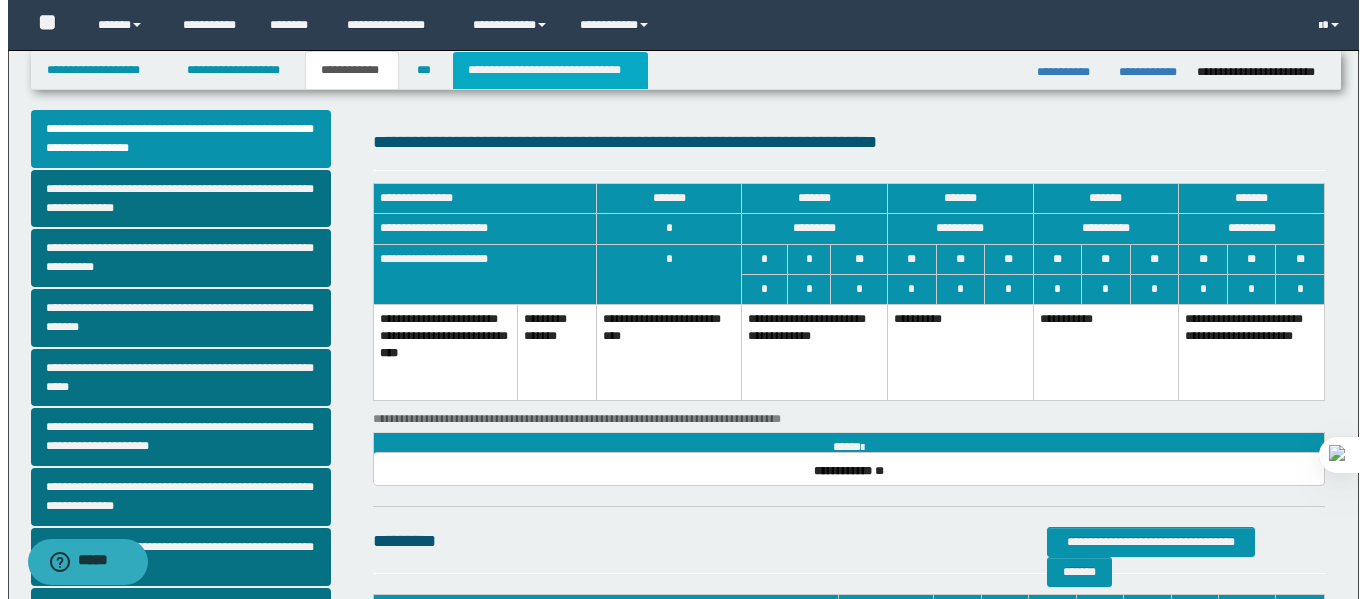 scroll, scrollTop: 0, scrollLeft: 0, axis: both 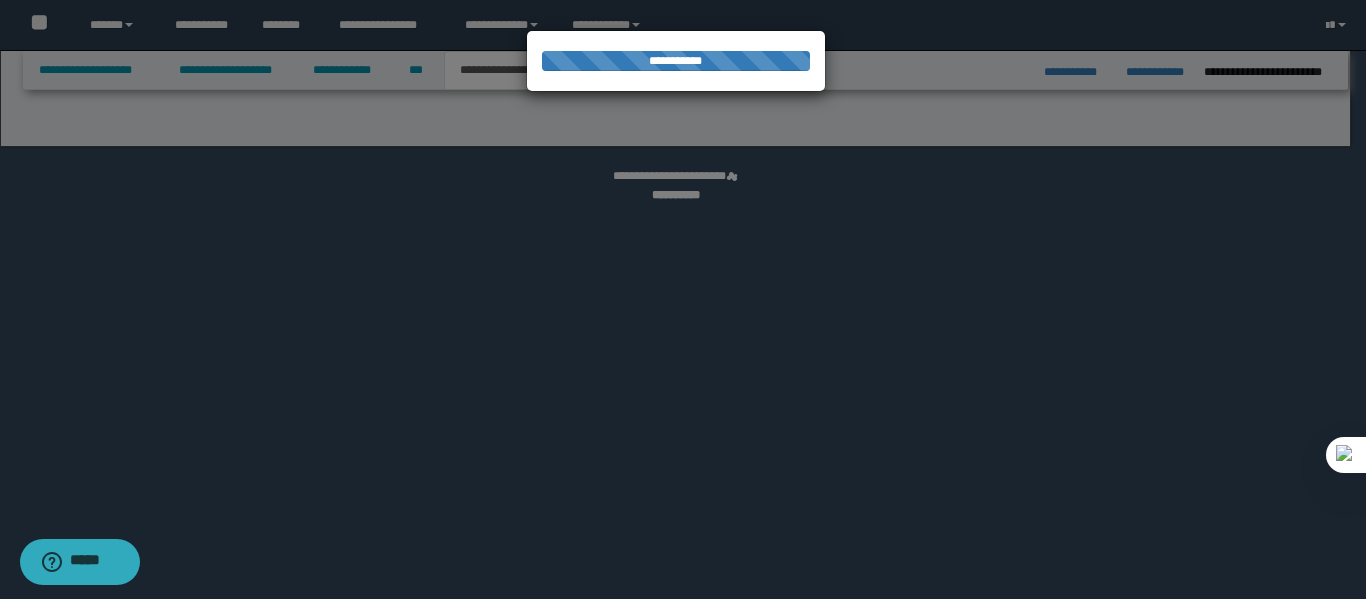 select on "*" 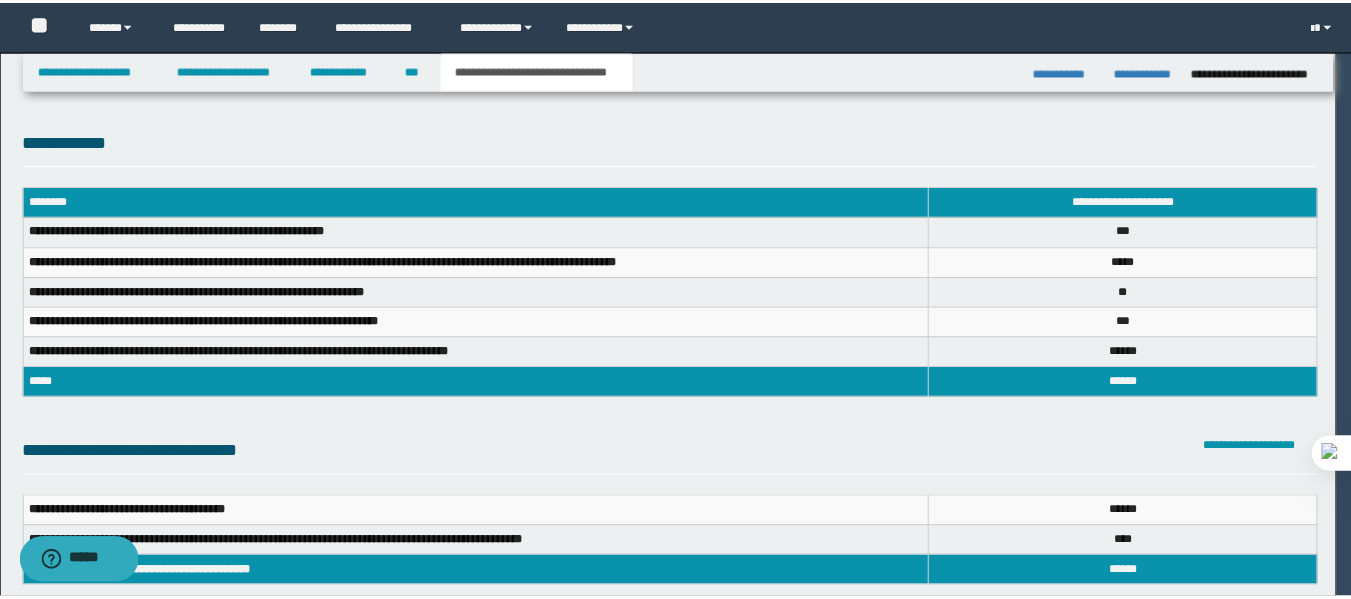 scroll, scrollTop: 0, scrollLeft: 0, axis: both 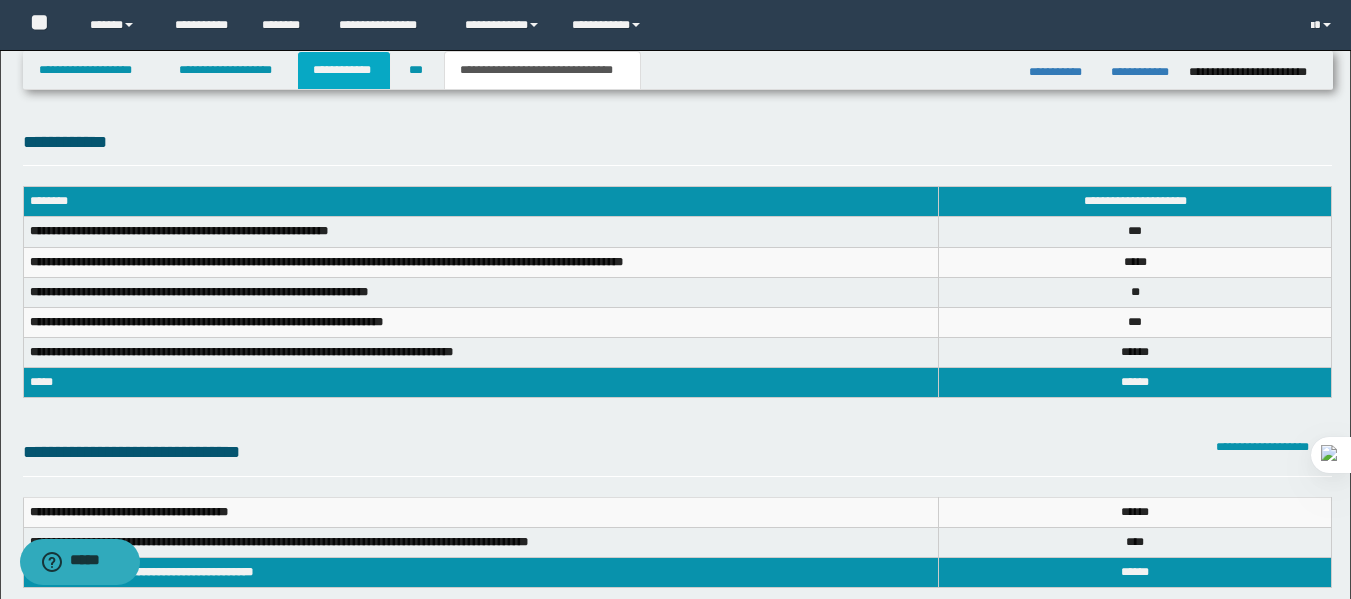 click on "**********" at bounding box center (344, 70) 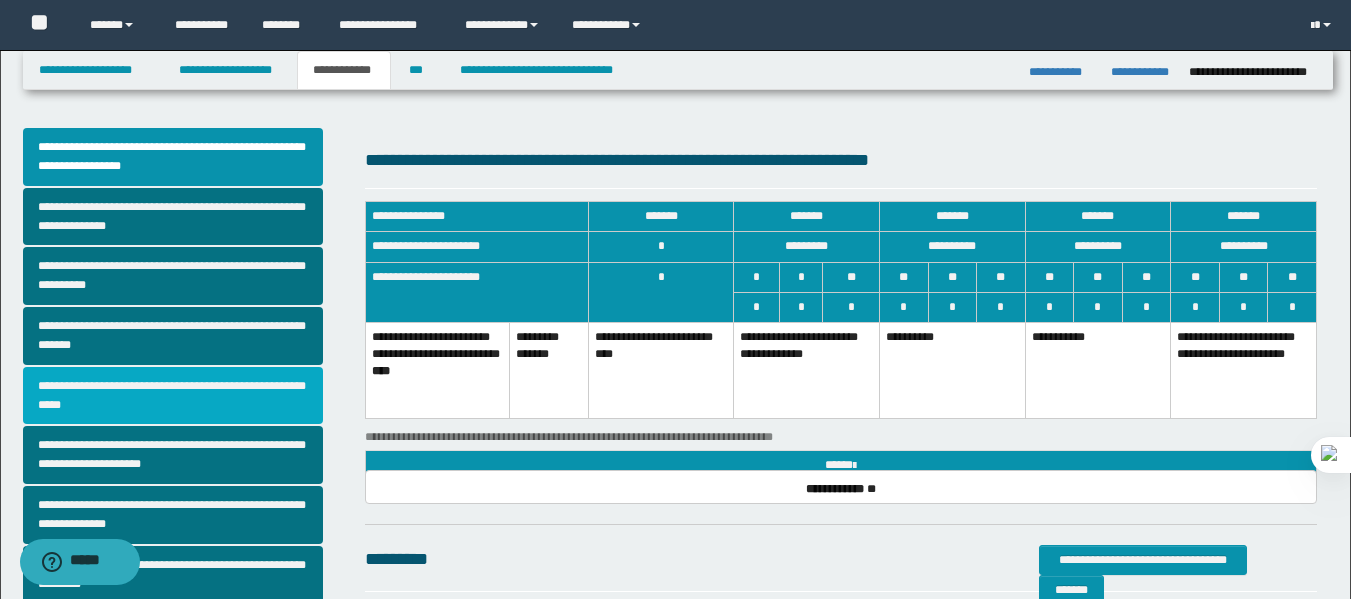 click on "**********" at bounding box center (173, 396) 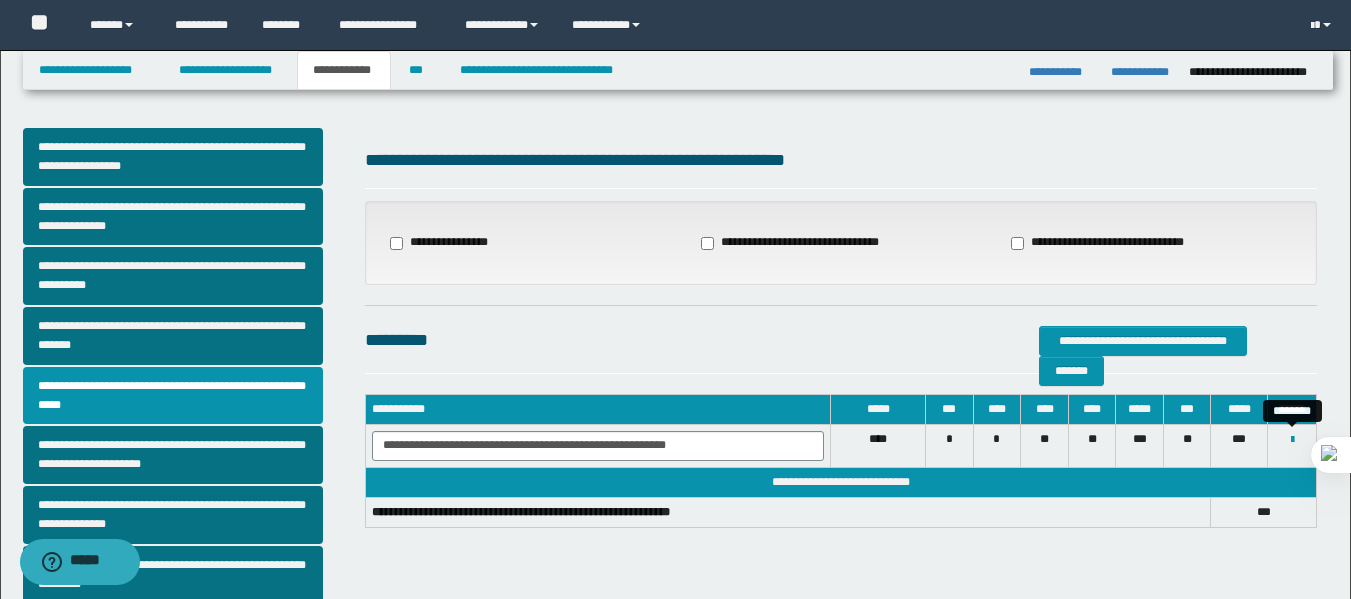 click on "********" at bounding box center (1292, 445) 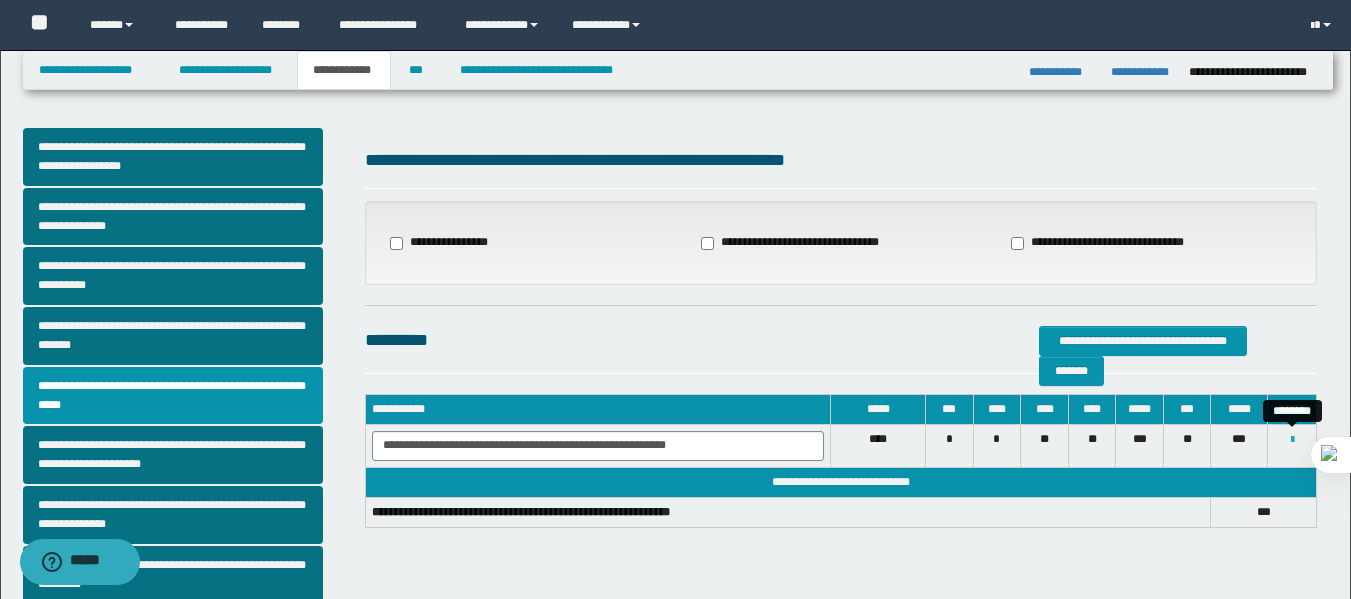 click at bounding box center [1292, 440] 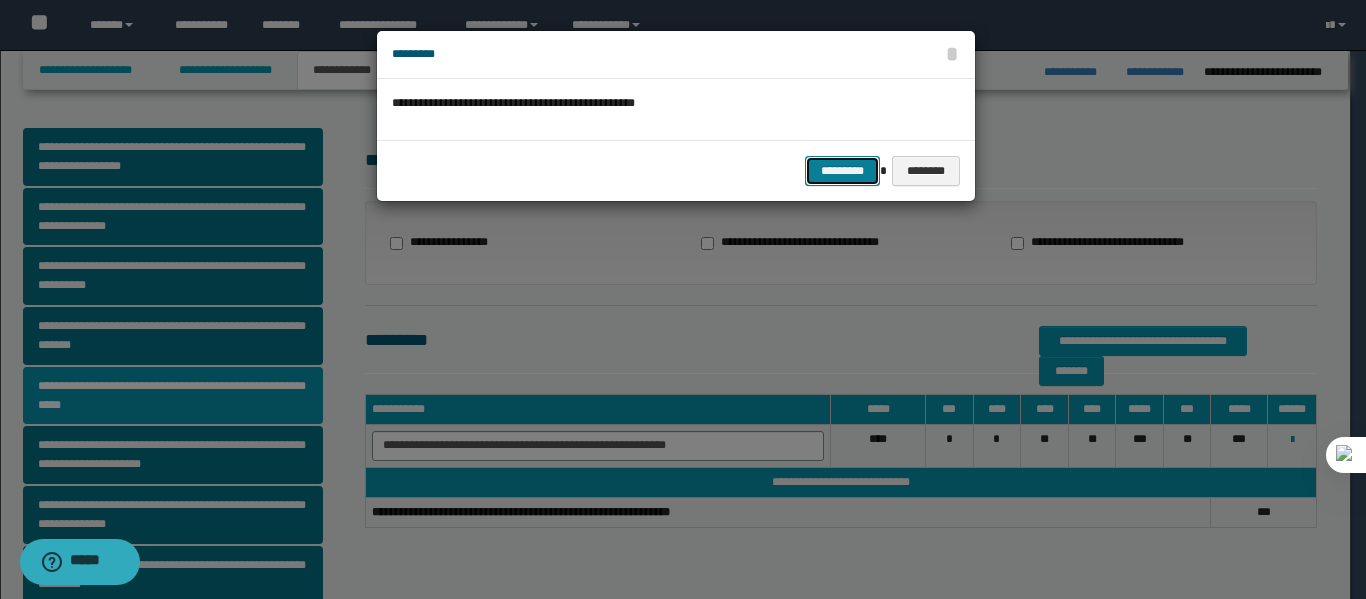 click on "*********" at bounding box center (842, 171) 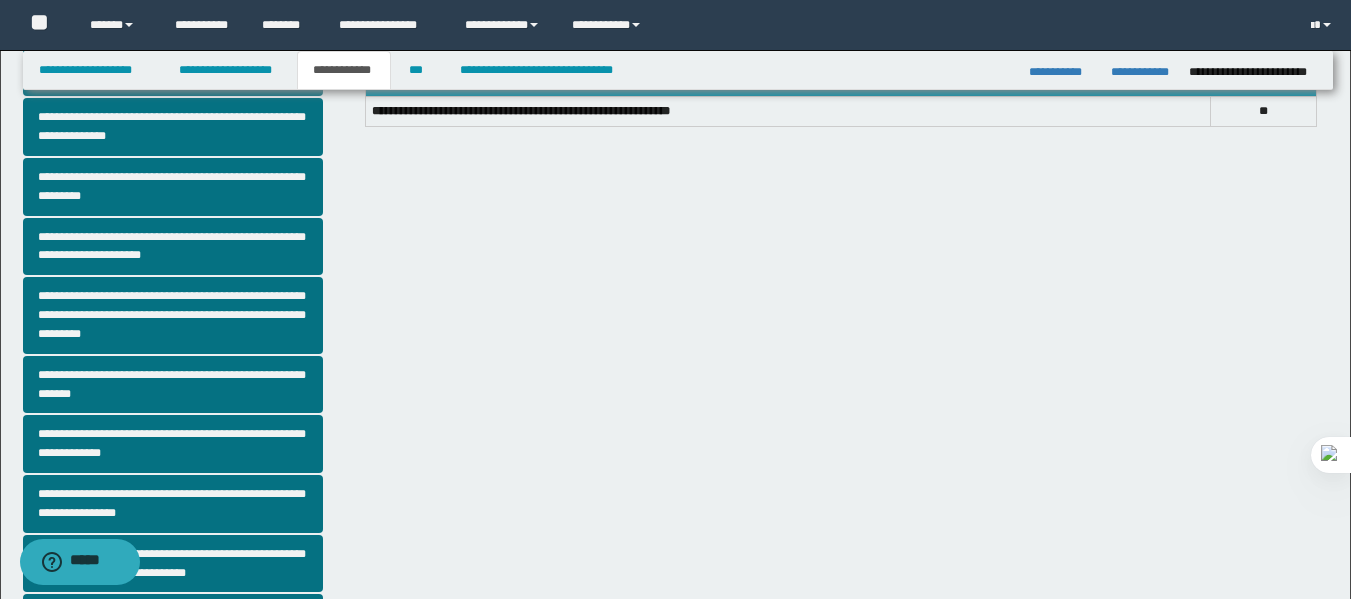 scroll, scrollTop: 393, scrollLeft: 0, axis: vertical 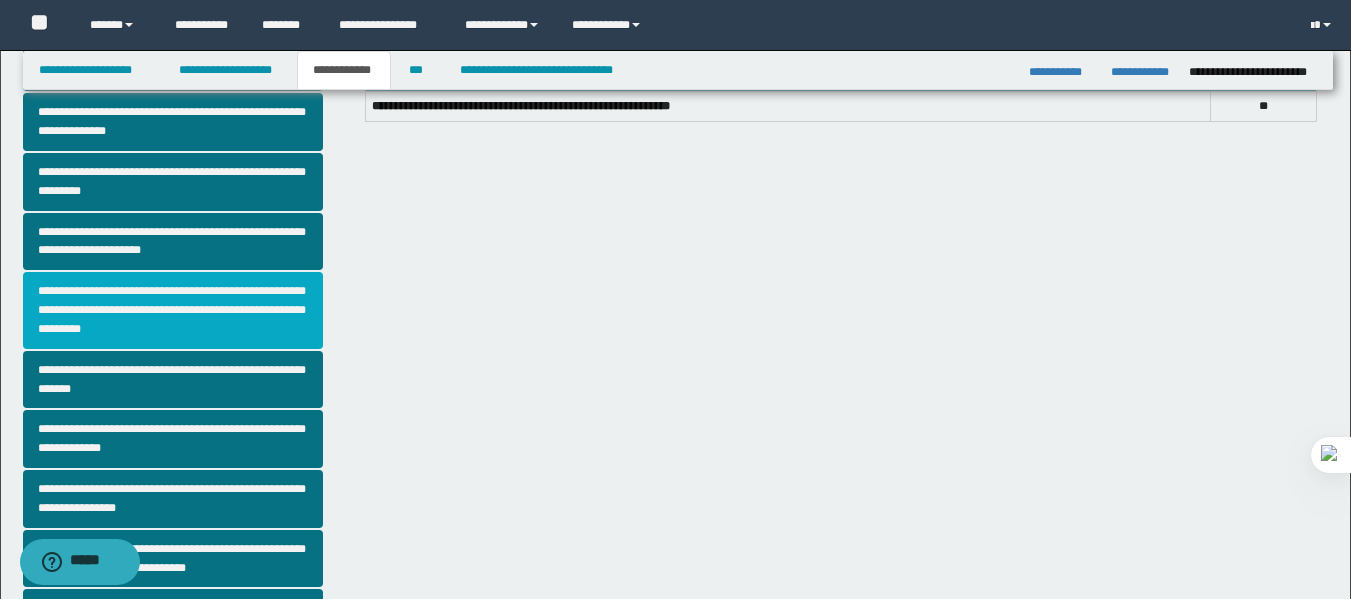 click on "**********" at bounding box center [173, 310] 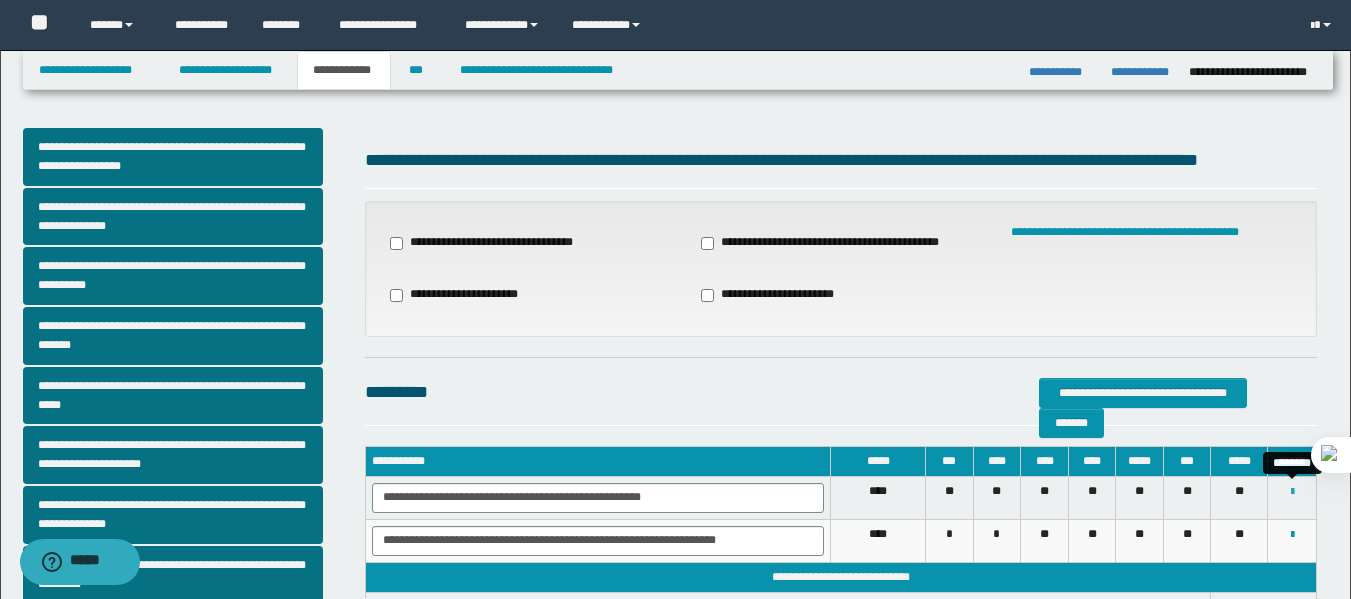 click at bounding box center (1292, 492) 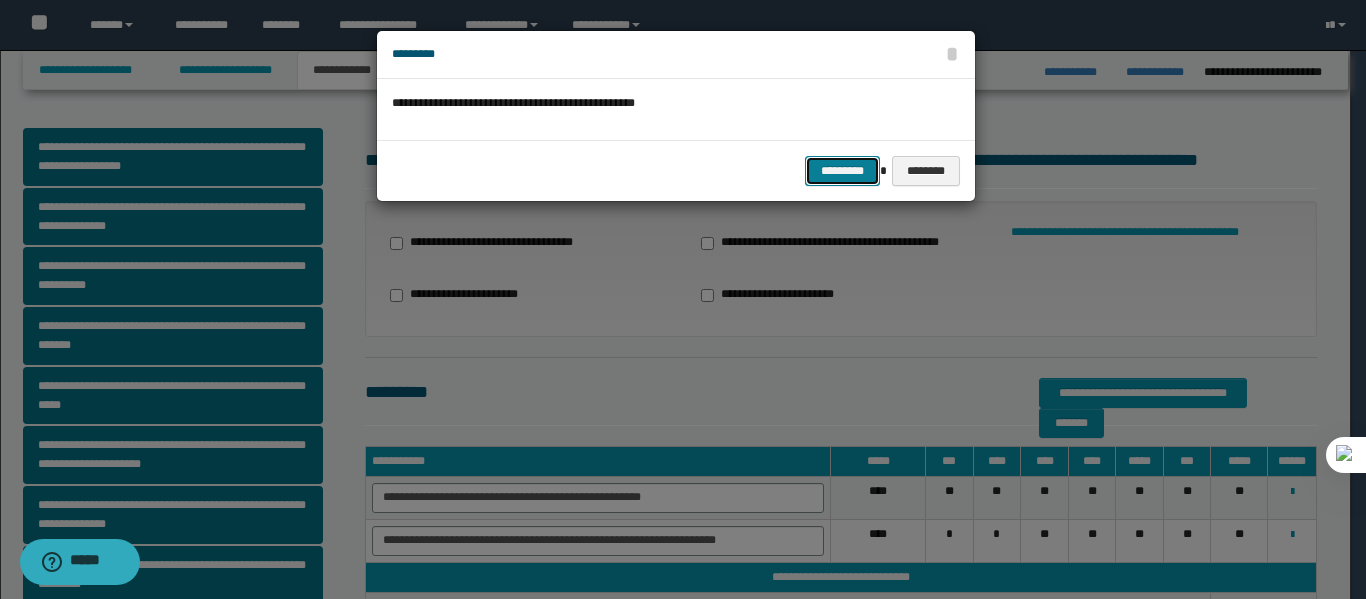 click on "*********" at bounding box center [842, 171] 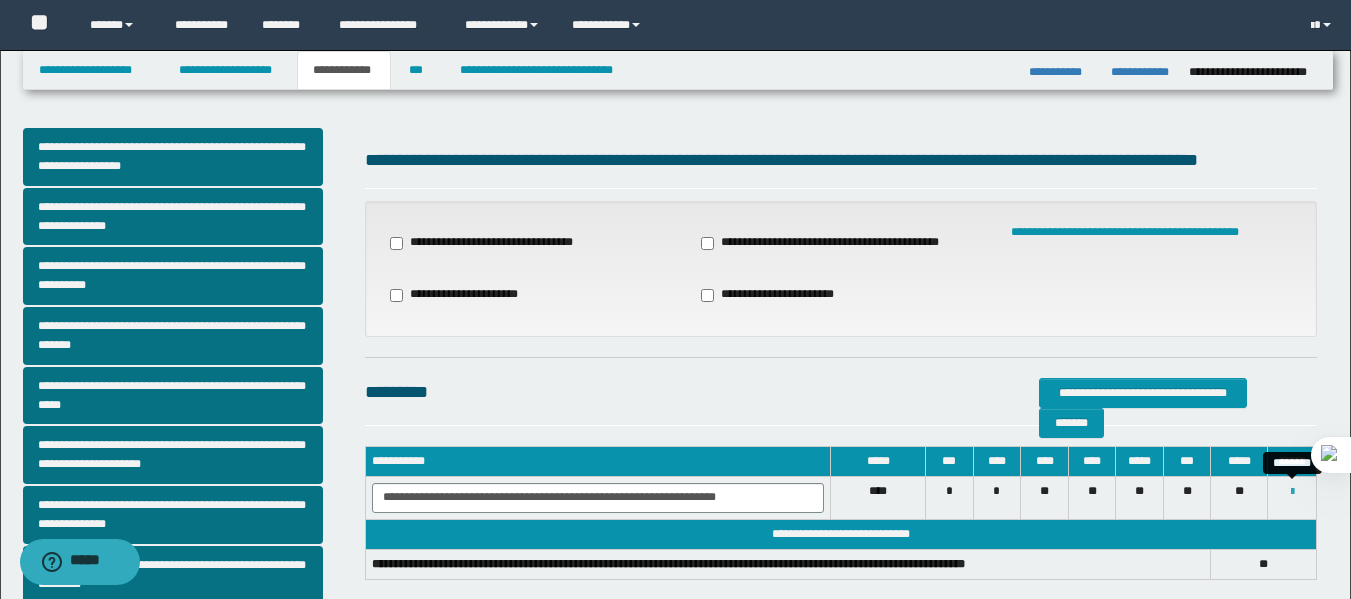 click at bounding box center [1292, 492] 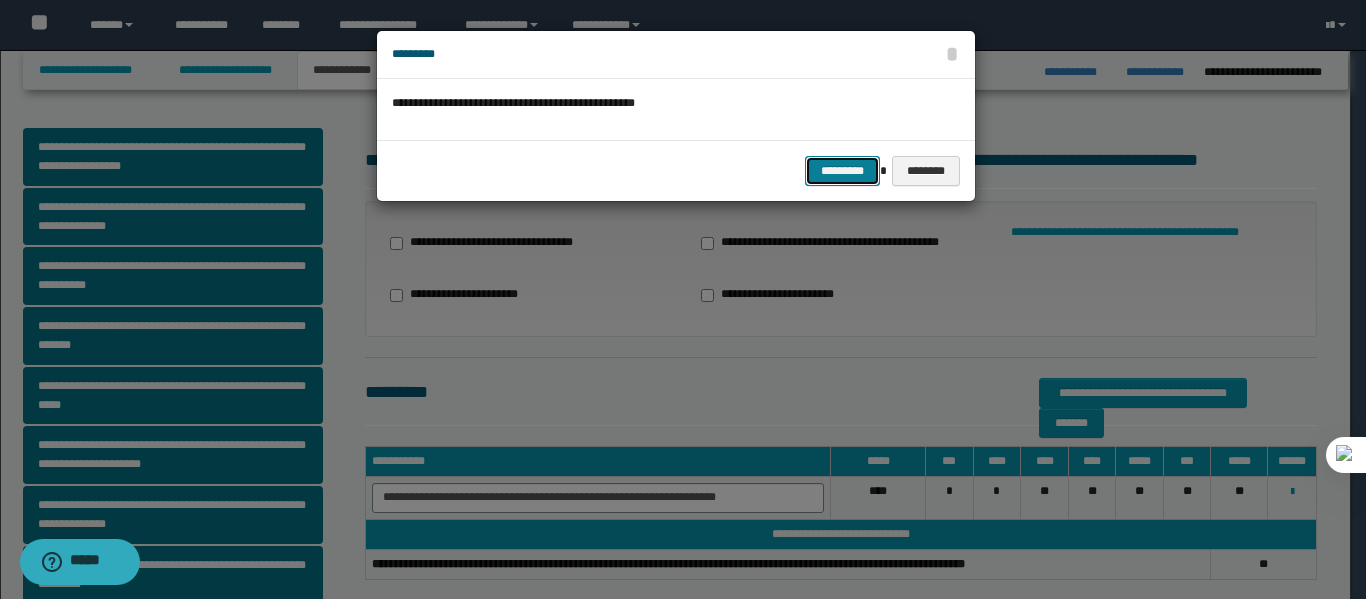 click on "*********" at bounding box center (842, 171) 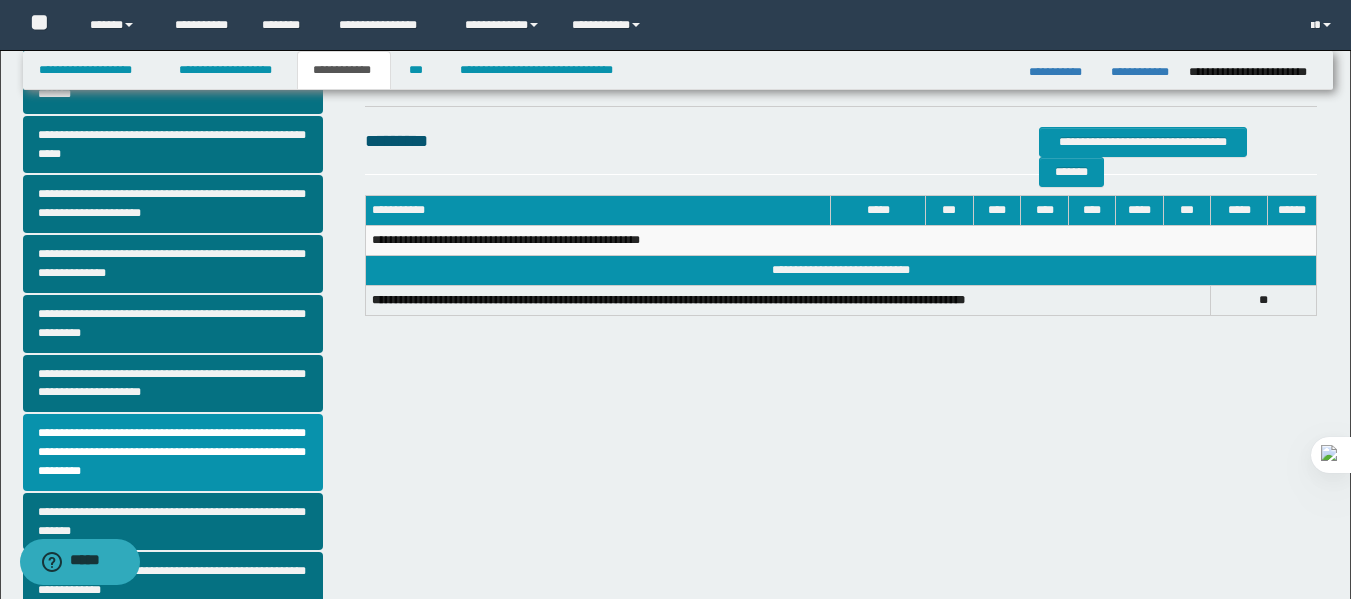 scroll, scrollTop: 260, scrollLeft: 0, axis: vertical 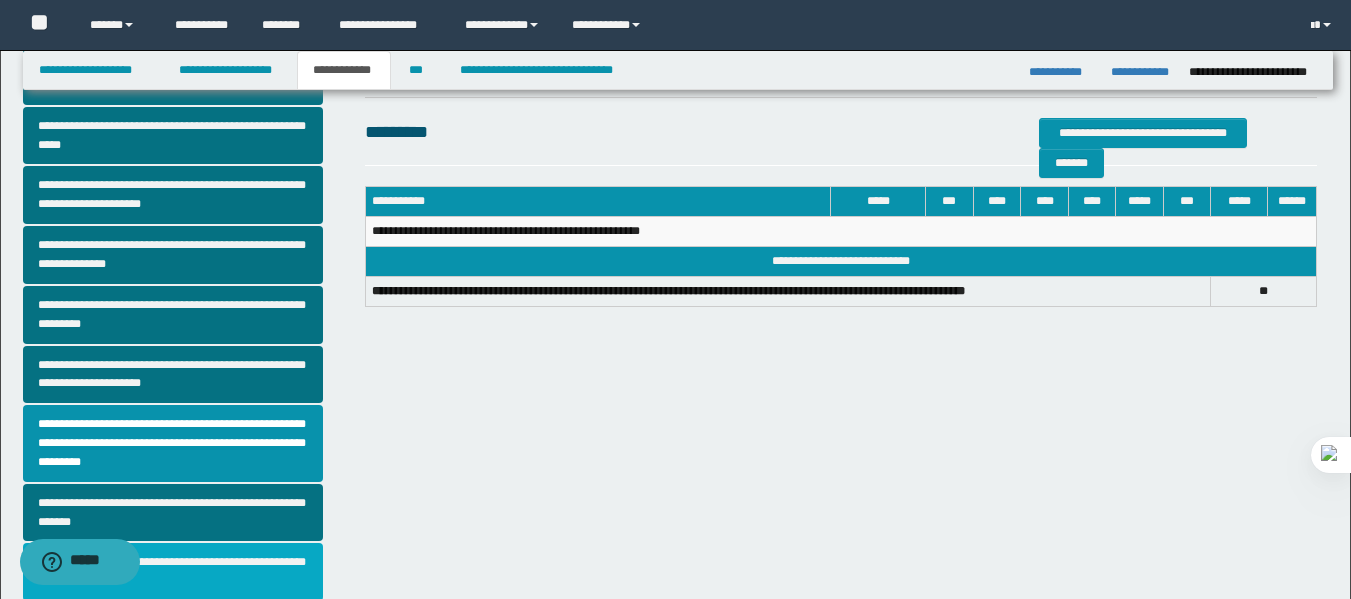 click on "**********" at bounding box center [173, 572] 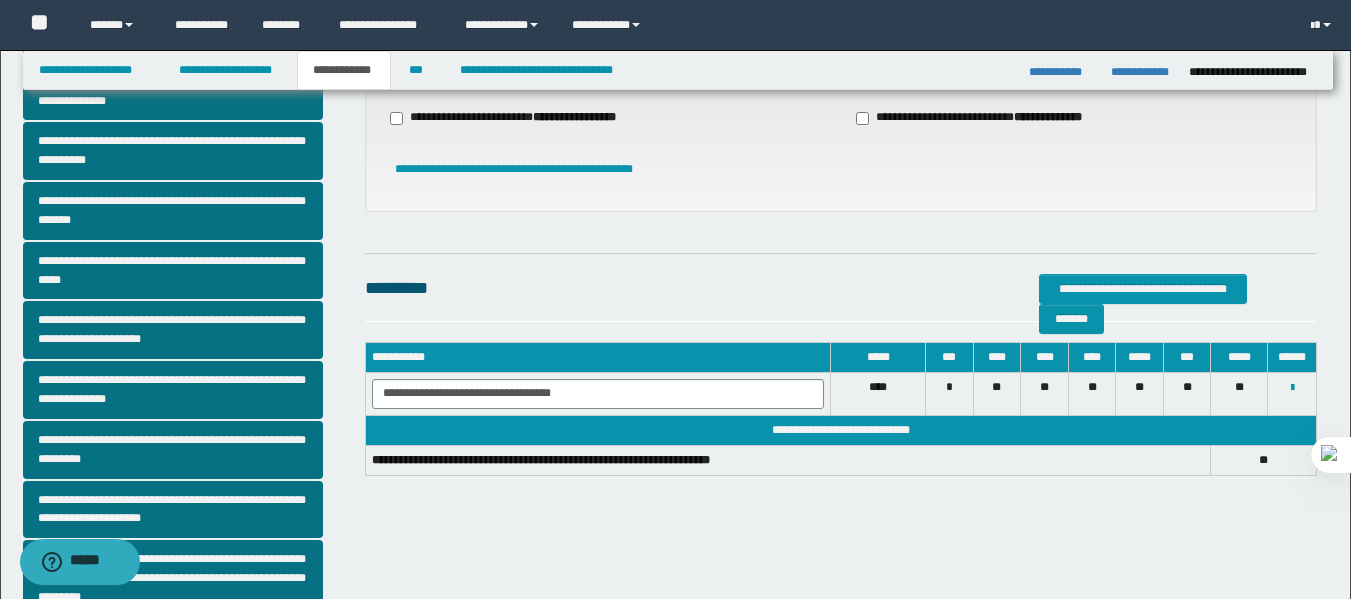 scroll, scrollTop: 192, scrollLeft: 0, axis: vertical 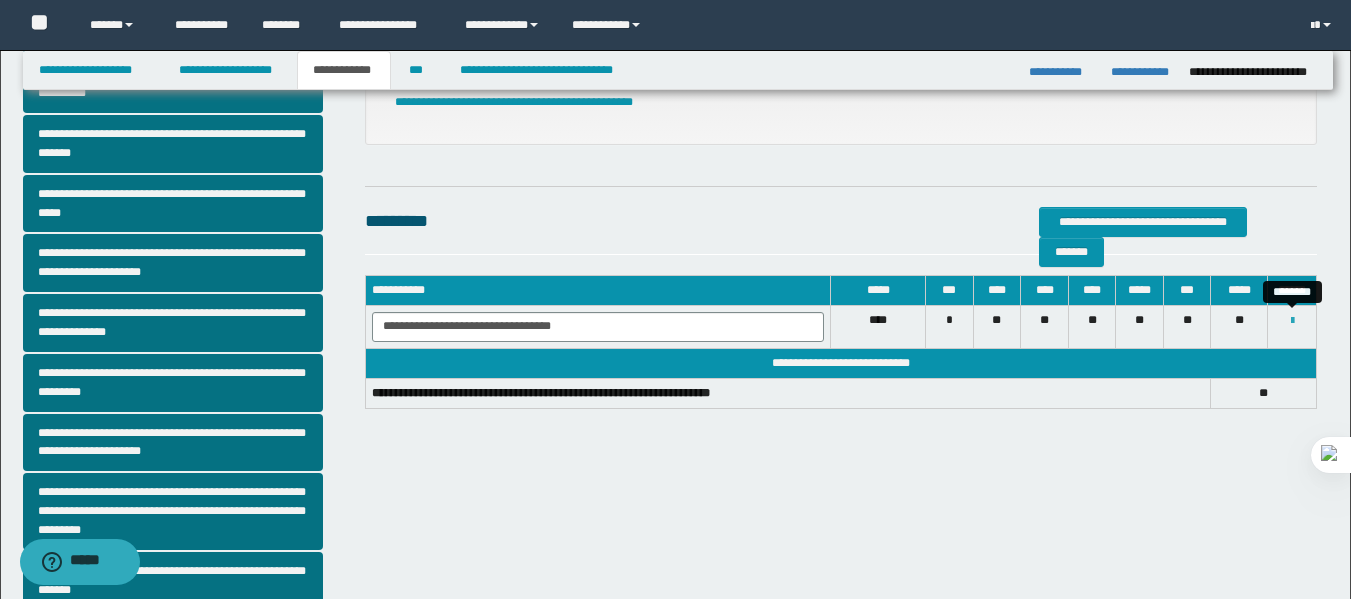click at bounding box center (1292, 321) 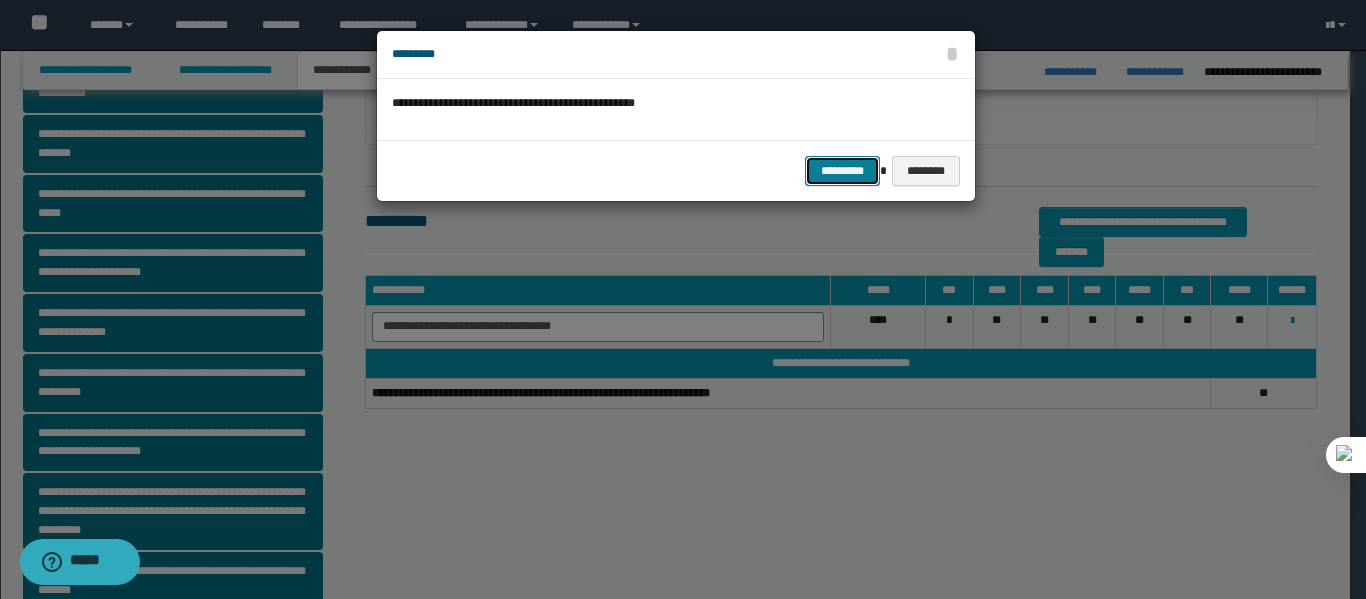click on "*********" at bounding box center [842, 171] 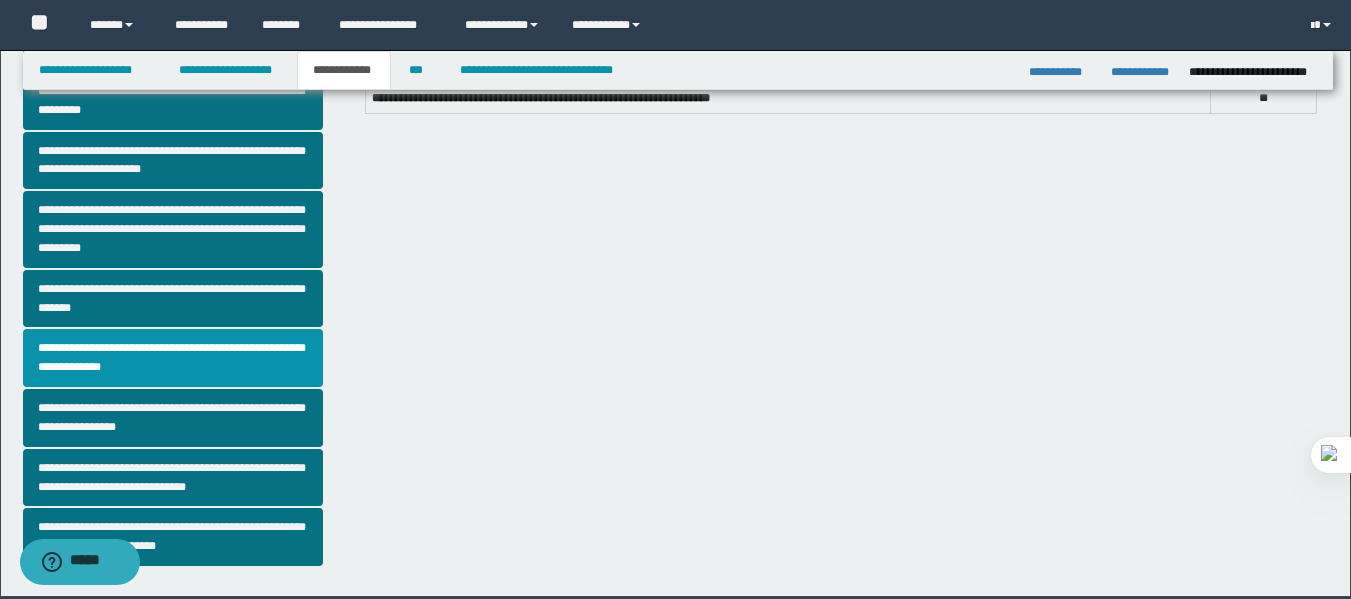 scroll, scrollTop: 517, scrollLeft: 0, axis: vertical 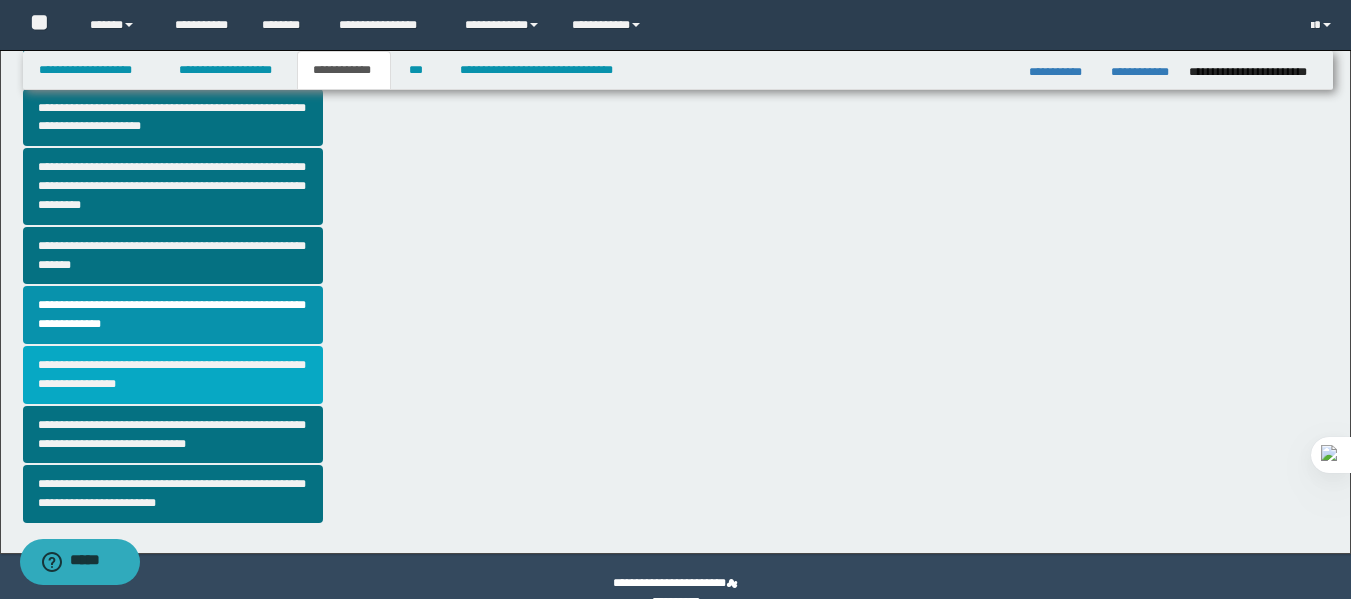 click on "**********" at bounding box center (173, 375) 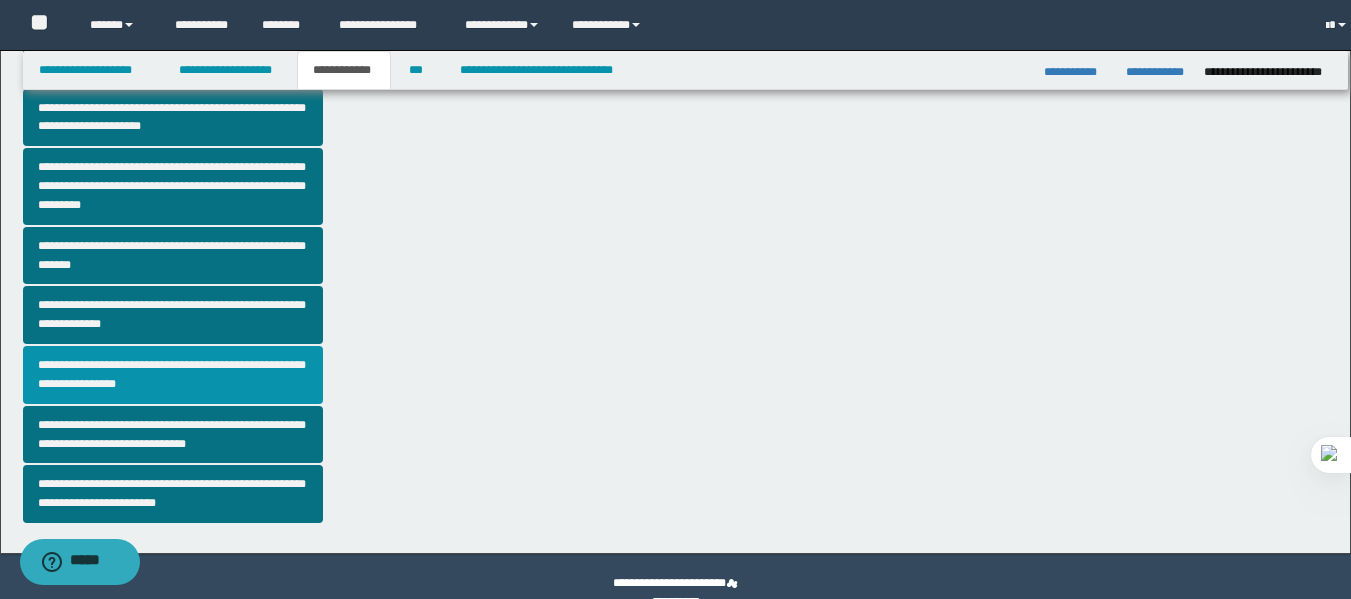 scroll, scrollTop: 0, scrollLeft: 0, axis: both 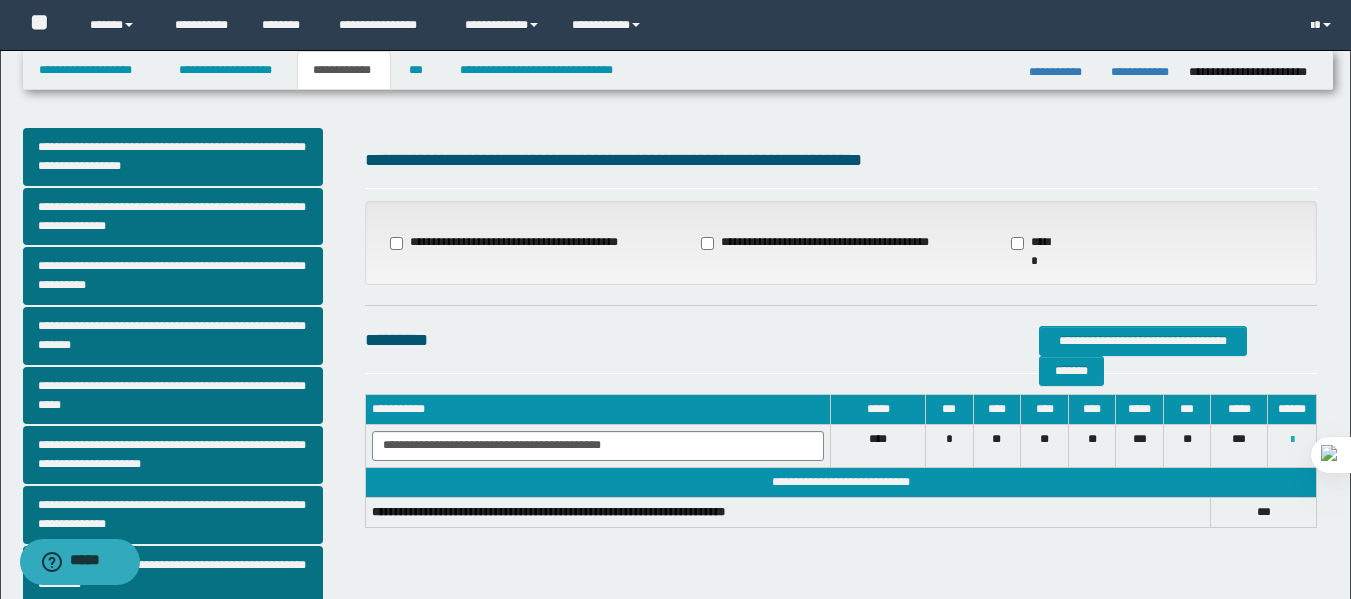 click at bounding box center (1292, 440) 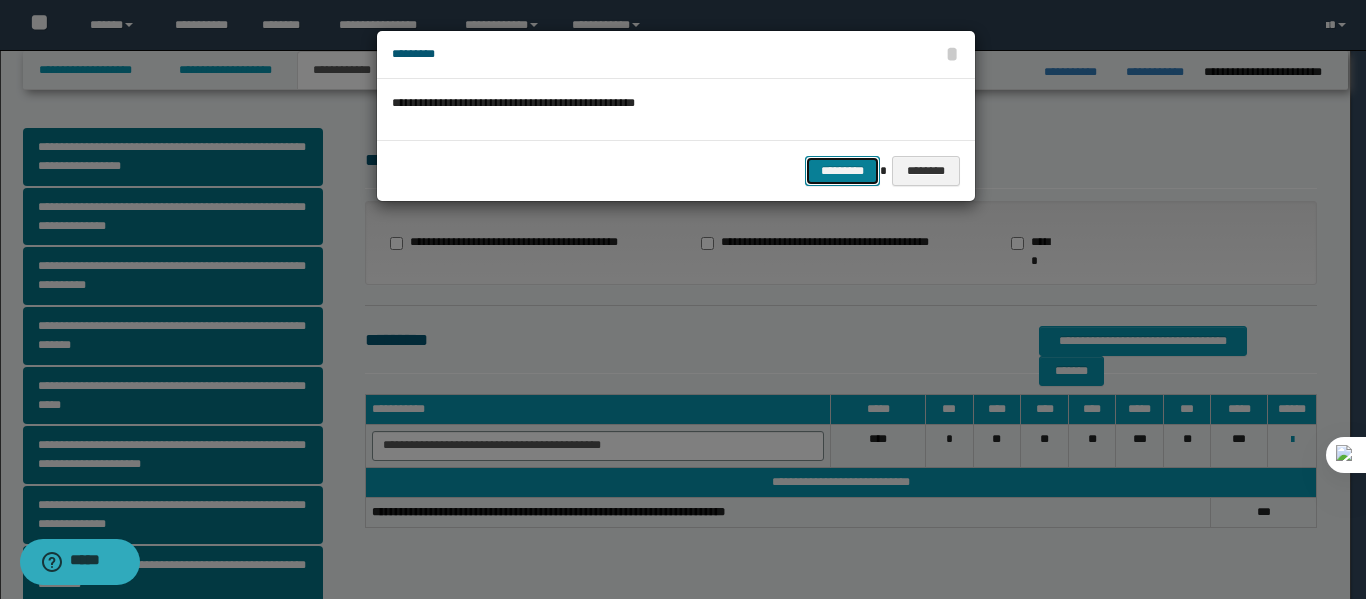 click on "*********" at bounding box center (842, 171) 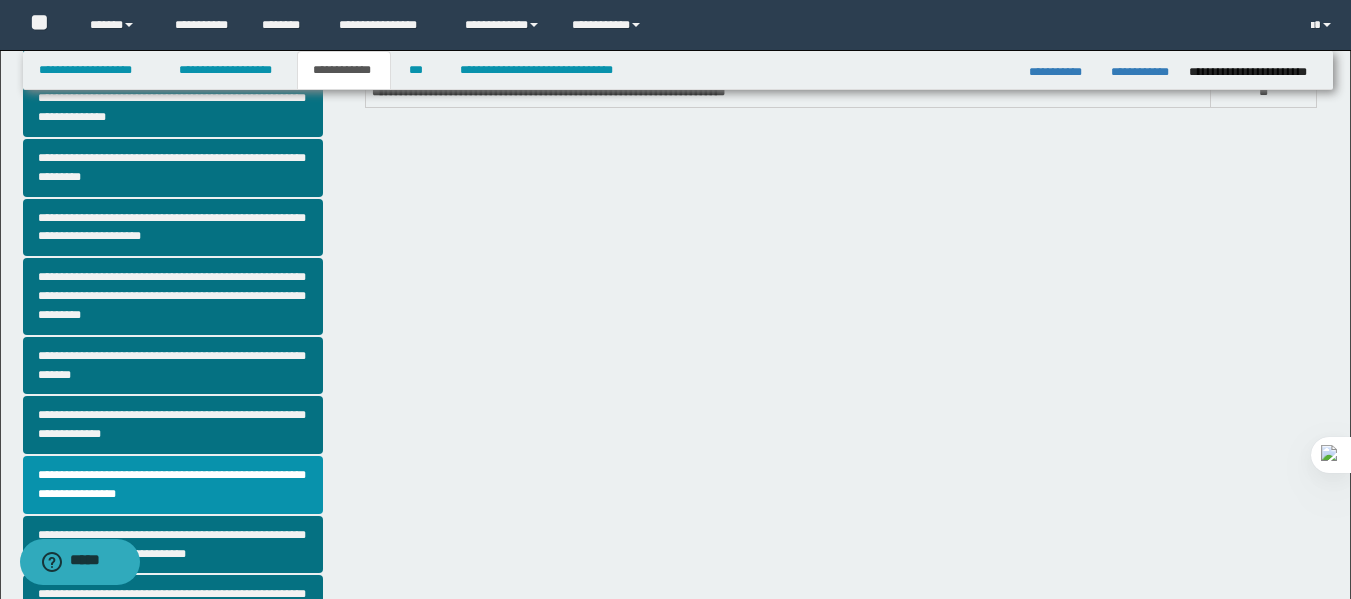 scroll, scrollTop: 487, scrollLeft: 0, axis: vertical 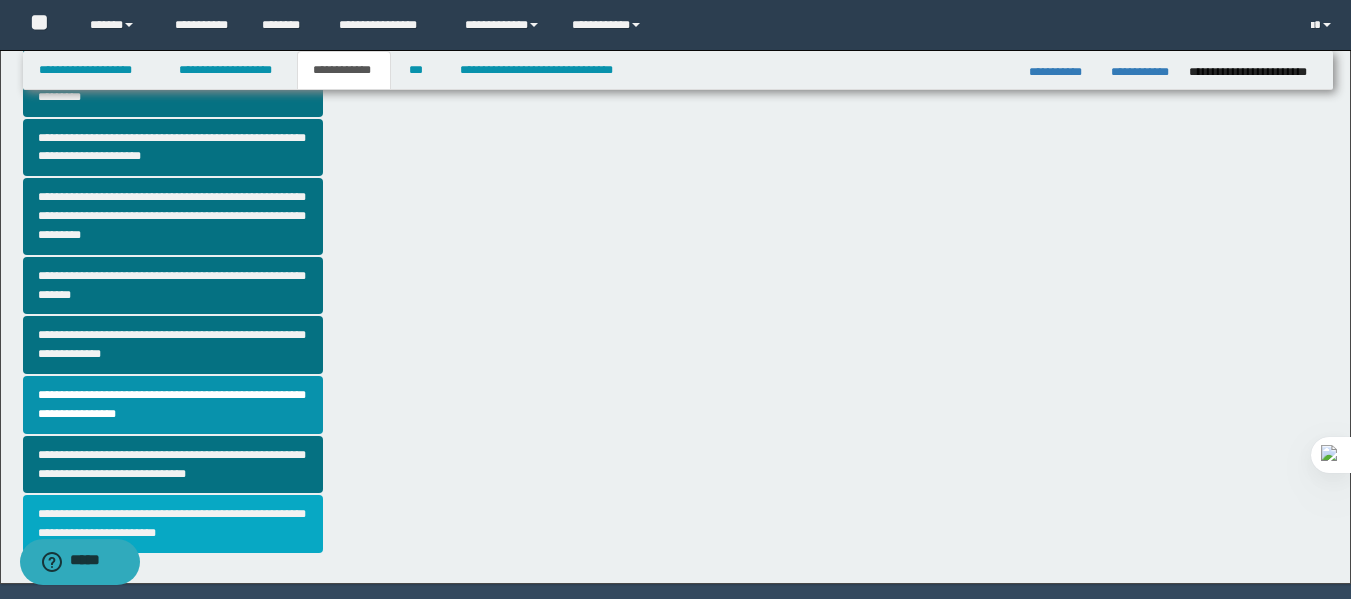click on "**********" at bounding box center [173, 524] 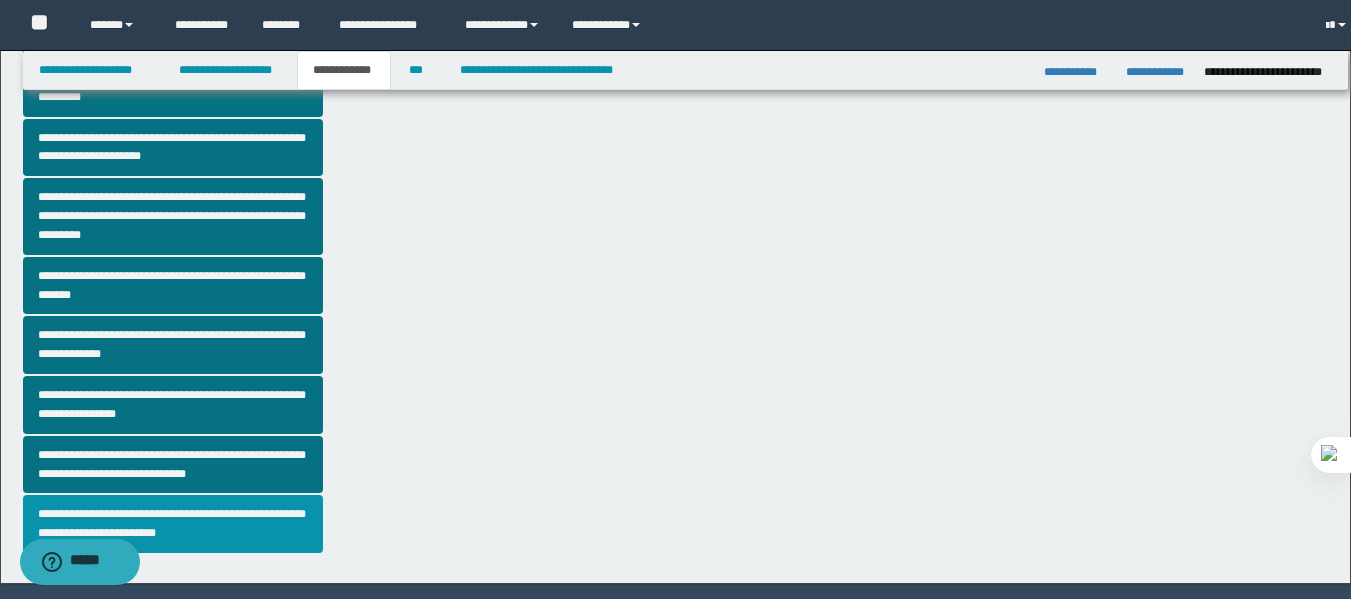 scroll, scrollTop: 0, scrollLeft: 0, axis: both 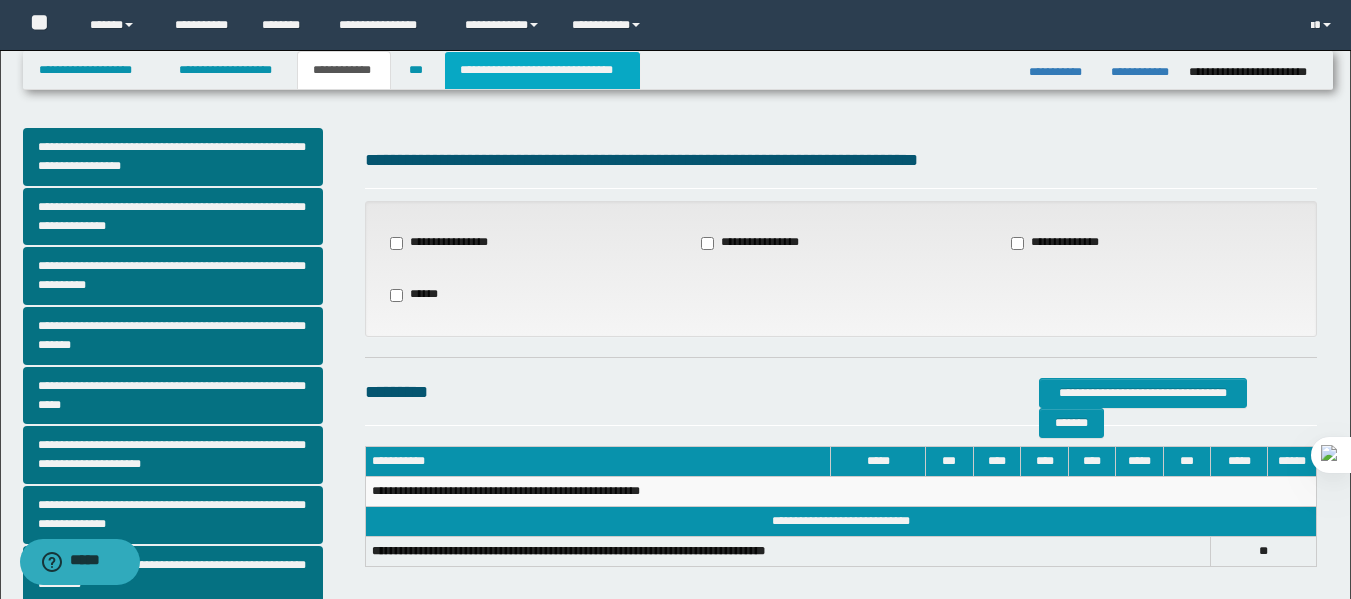 click on "**********" at bounding box center (542, 70) 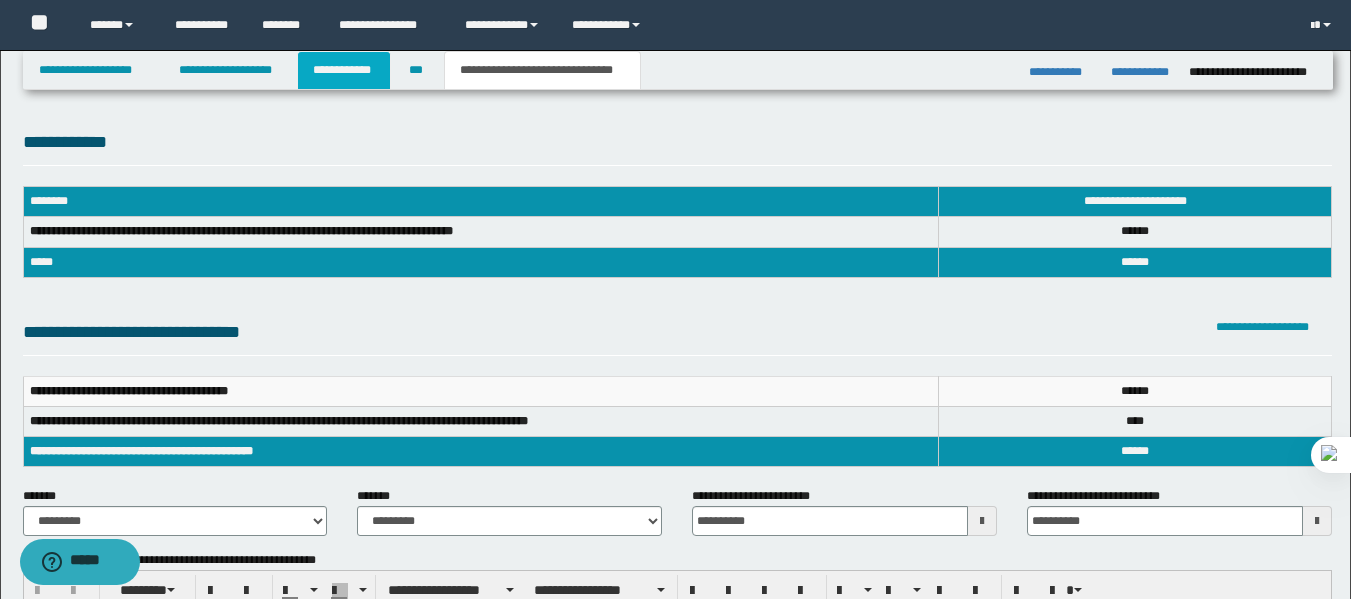 click on "**********" at bounding box center [344, 70] 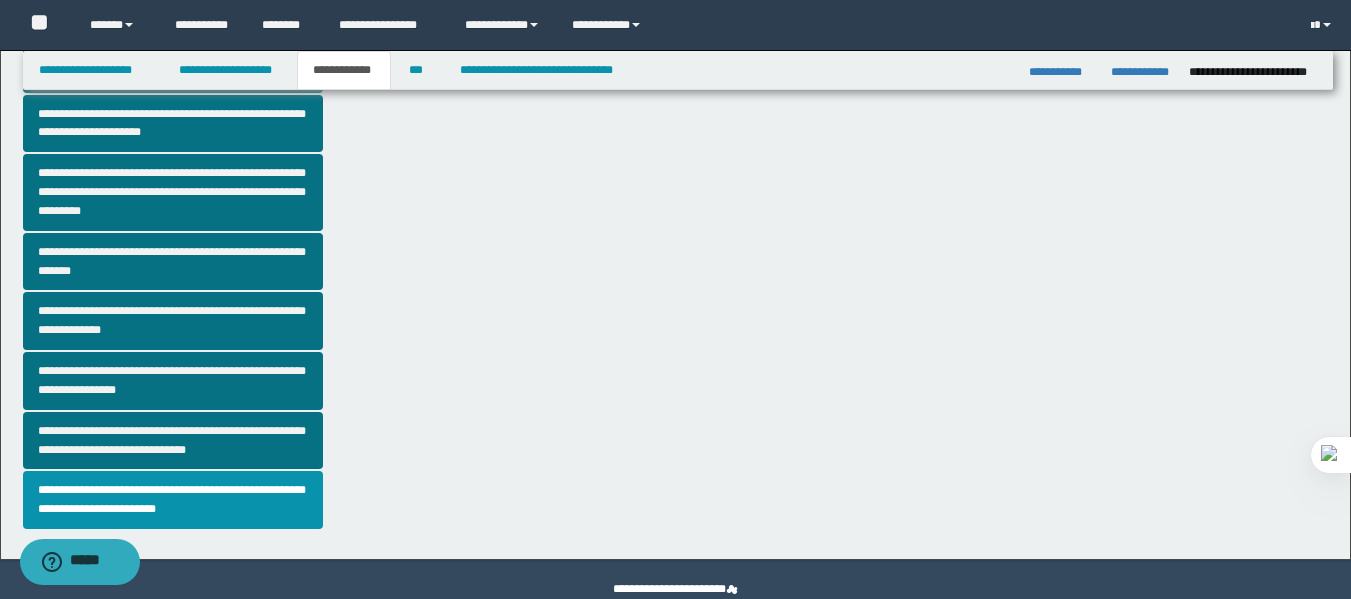 scroll, scrollTop: 550, scrollLeft: 0, axis: vertical 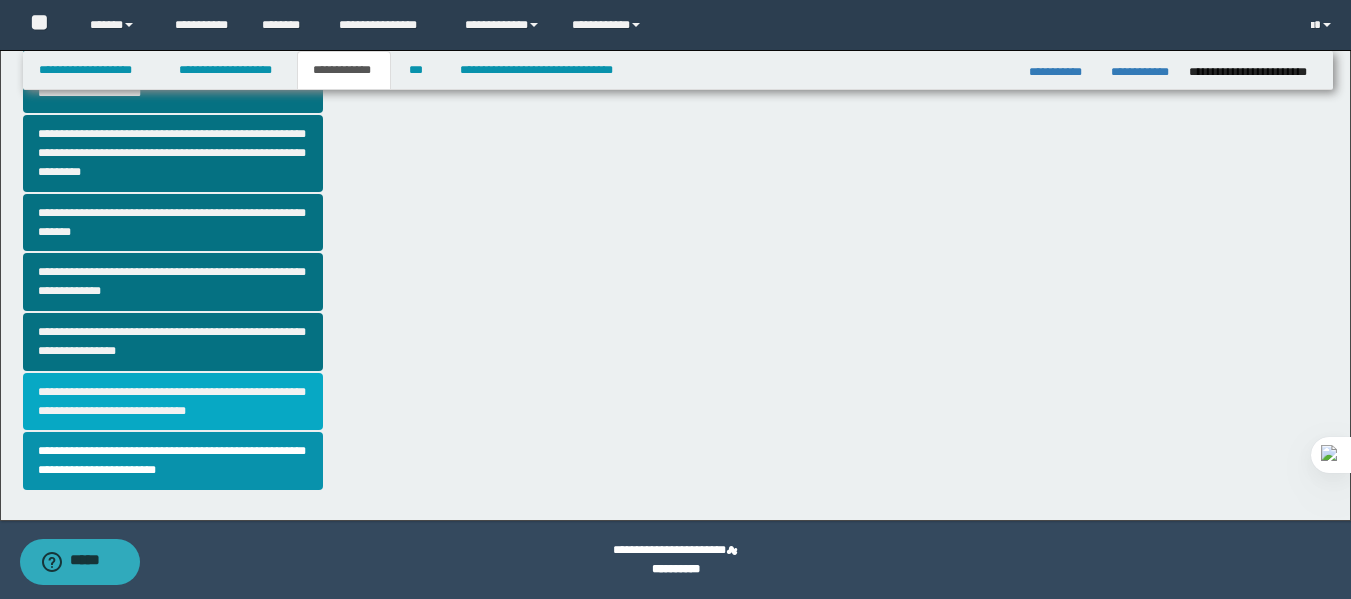 click on "**********" at bounding box center (173, 402) 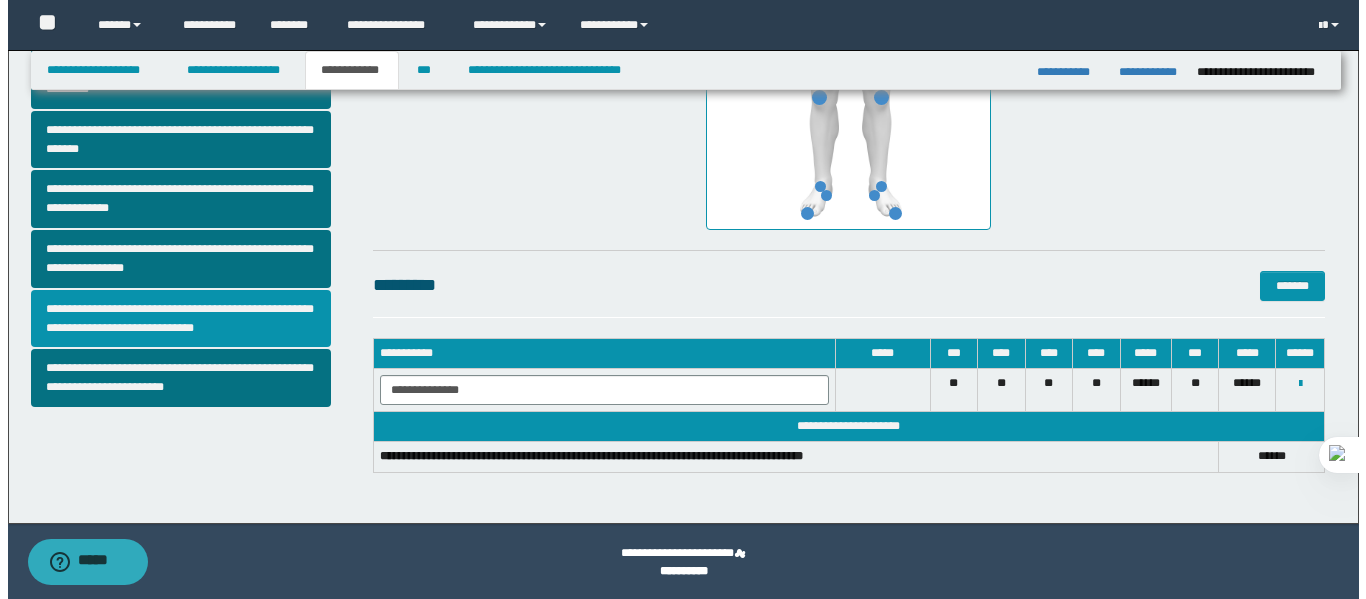 scroll, scrollTop: 635, scrollLeft: 0, axis: vertical 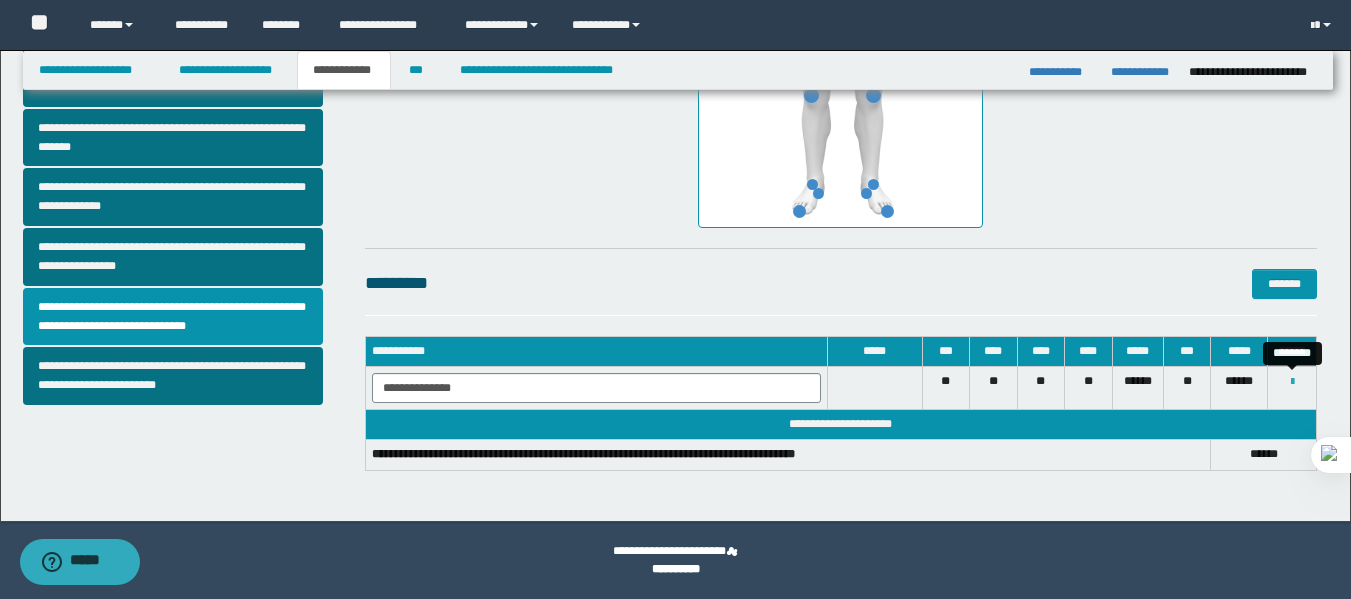 click at bounding box center (1292, 382) 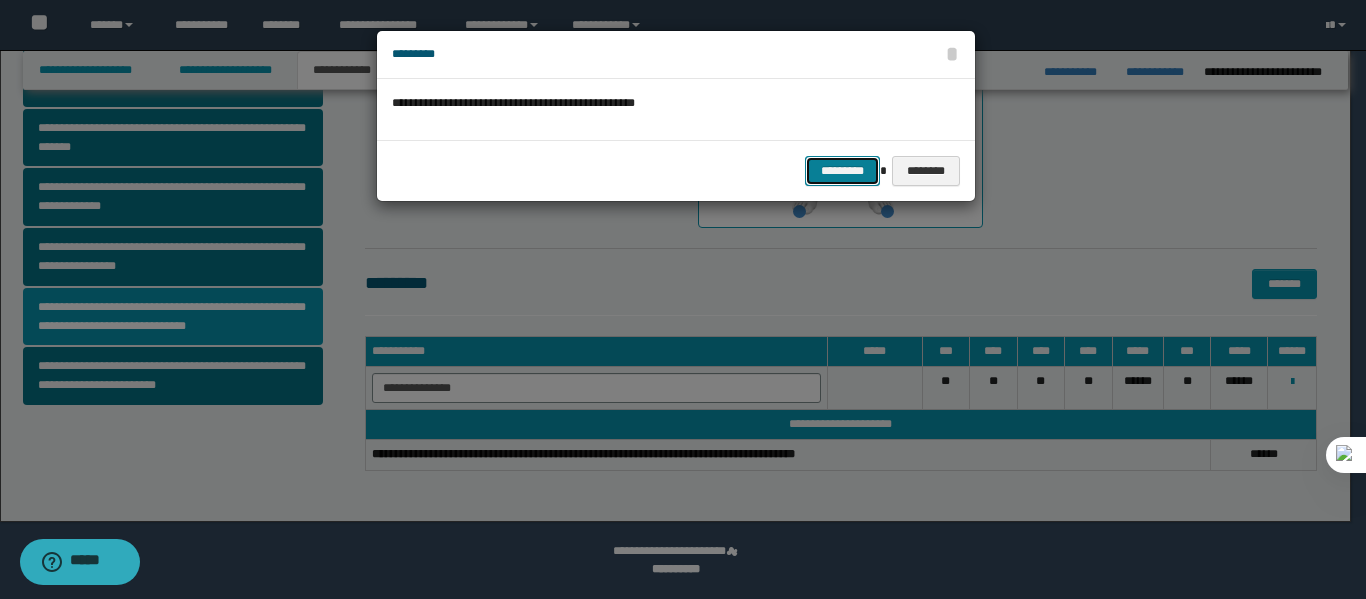 click on "*********" at bounding box center (842, 171) 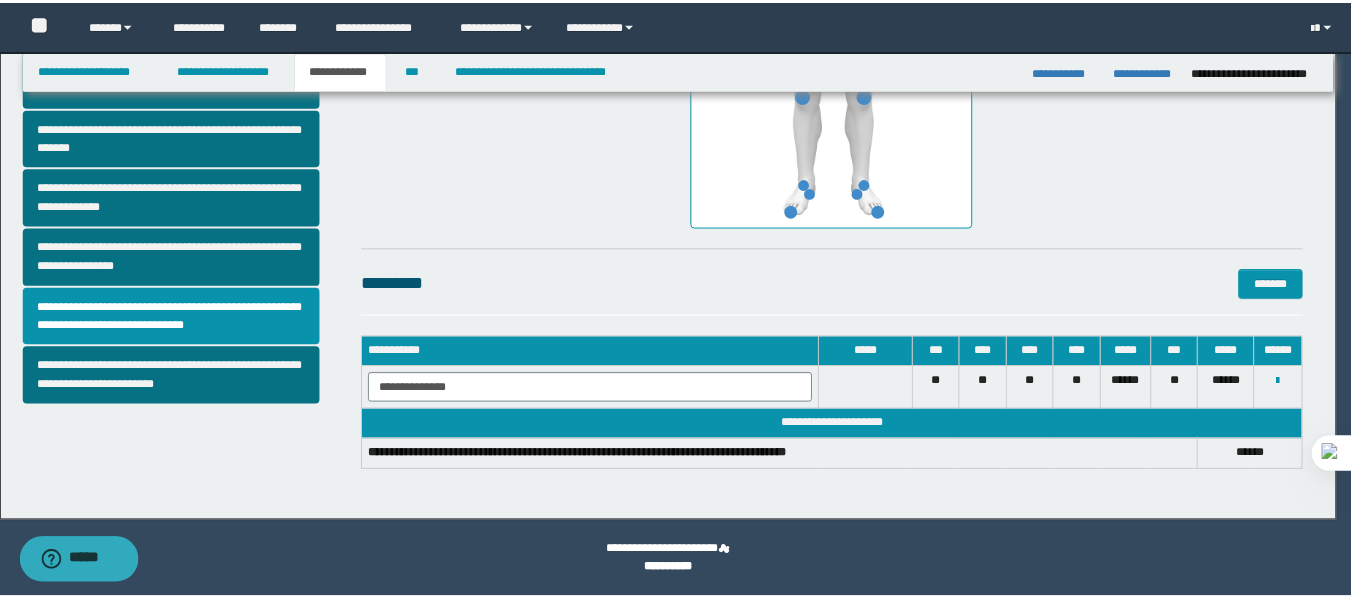 scroll, scrollTop: 622, scrollLeft: 0, axis: vertical 